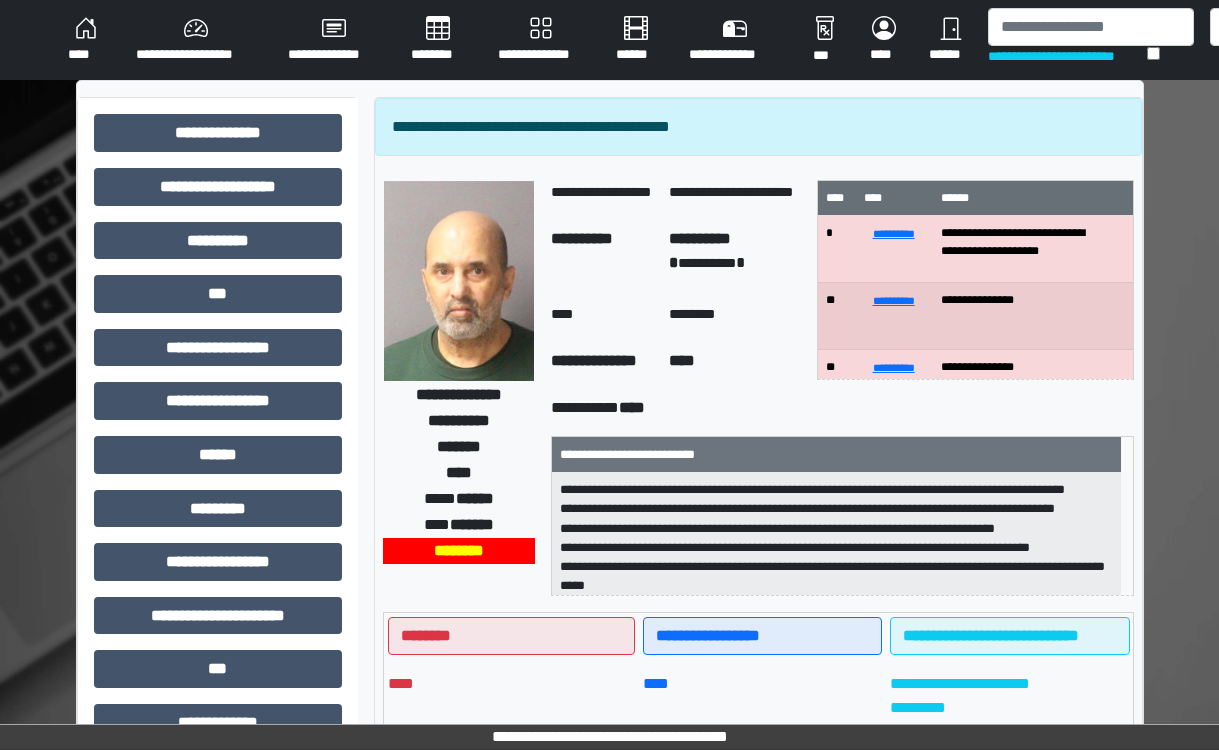 scroll, scrollTop: 0, scrollLeft: 0, axis: both 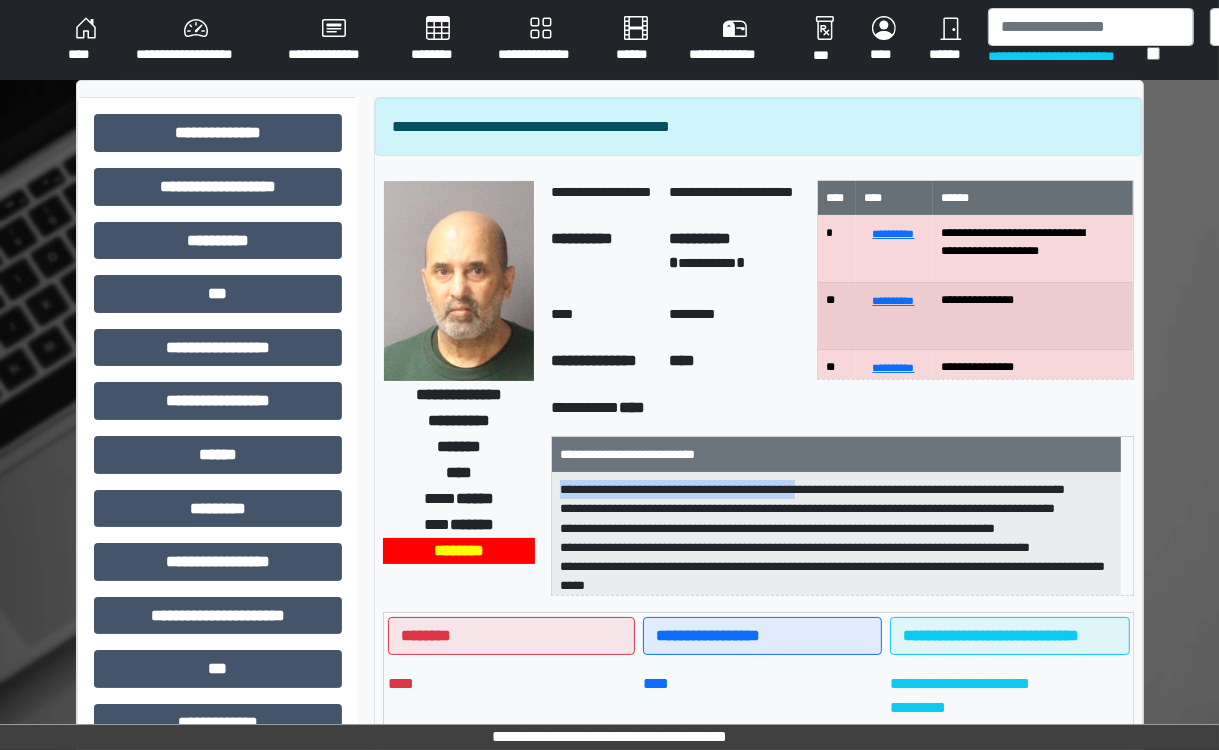 drag, startPoint x: 0, startPoint y: 0, endPoint x: 1214, endPoint y: 436, distance: 1289.9194 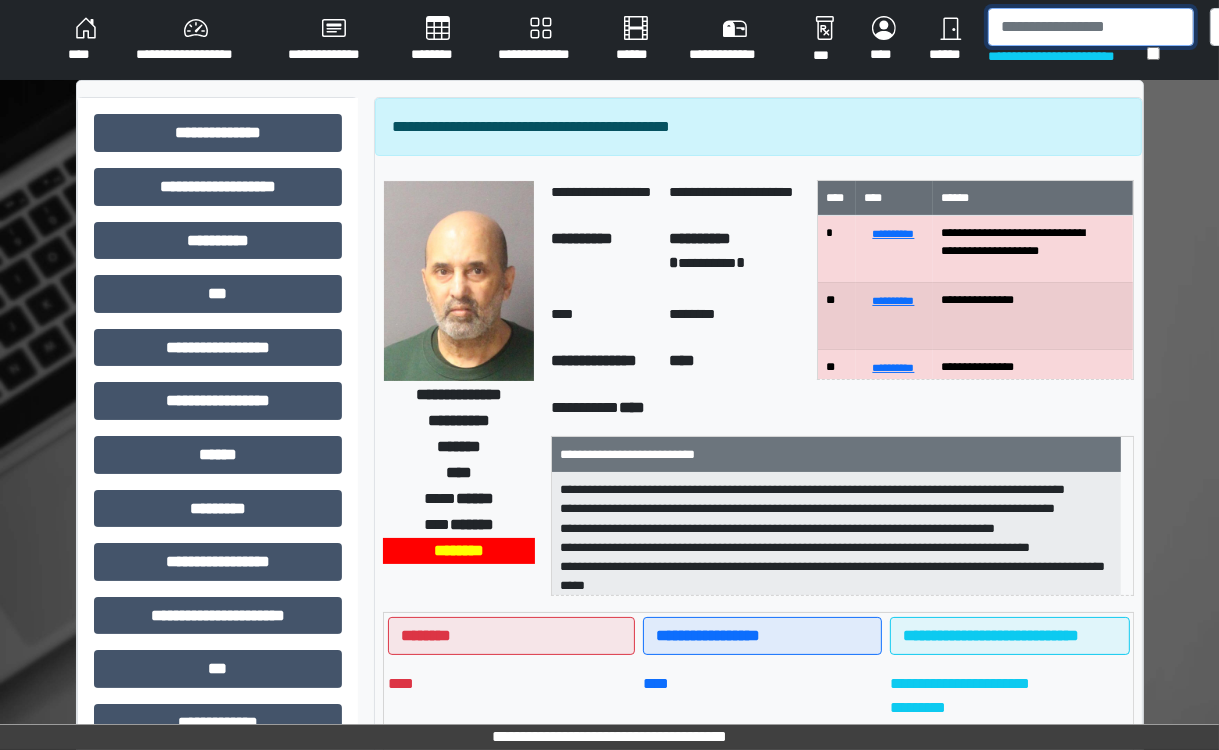 click at bounding box center (1091, 27) 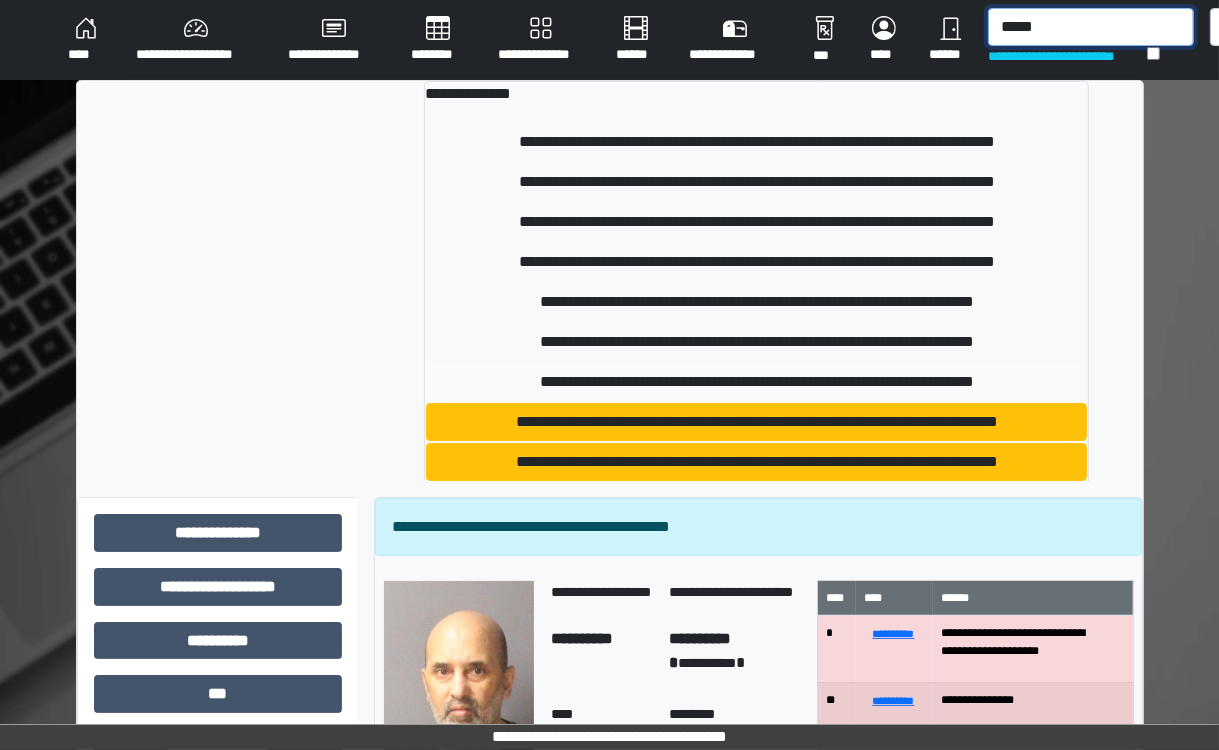 type on "*****" 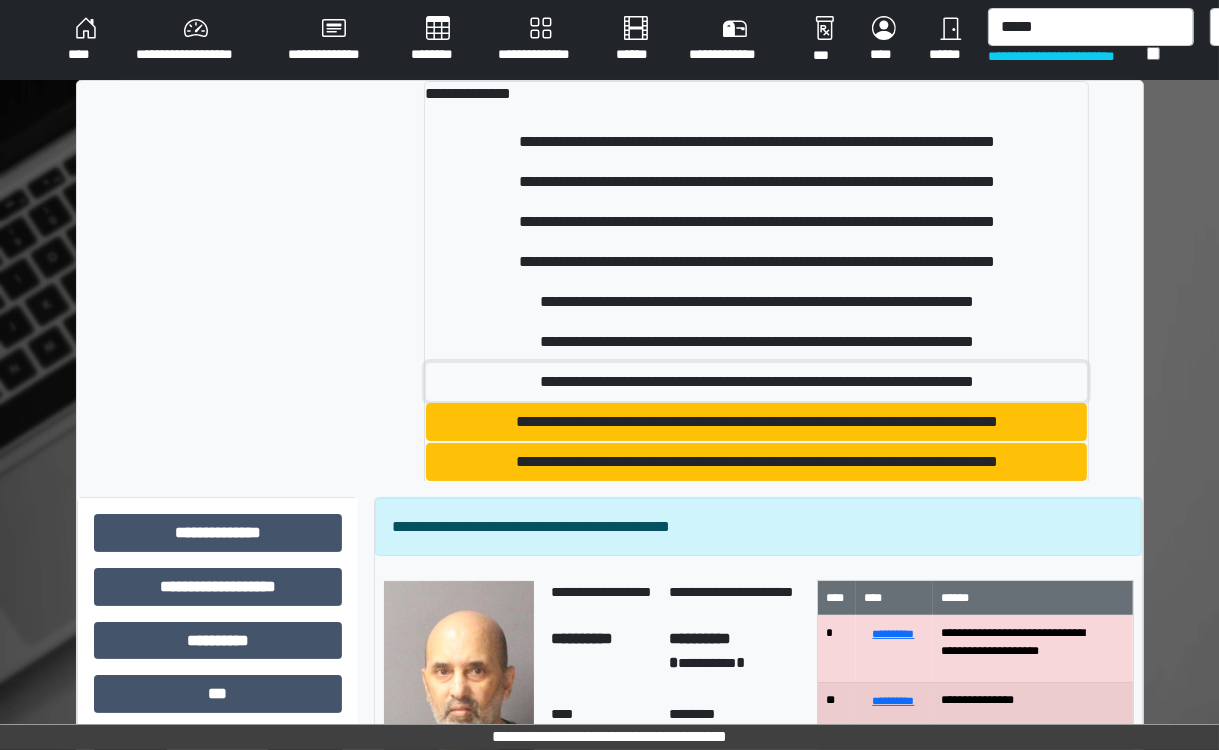 click on "**********" at bounding box center (756, 382) 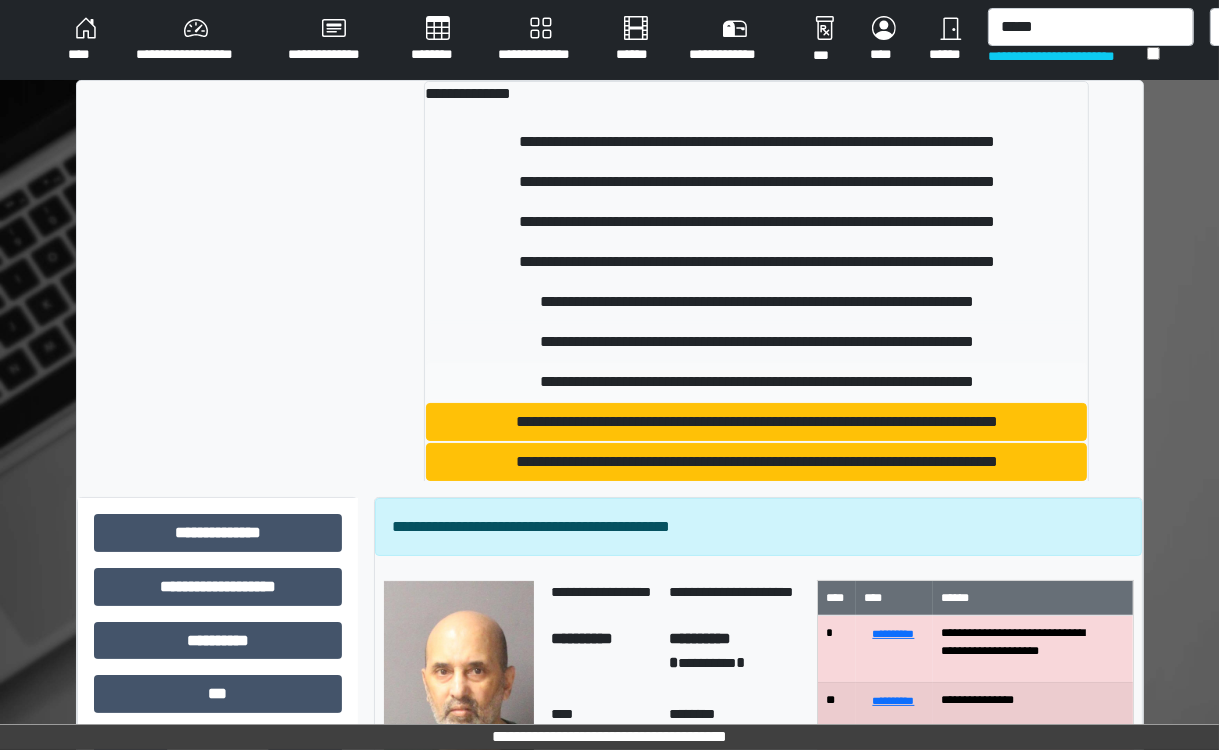 type 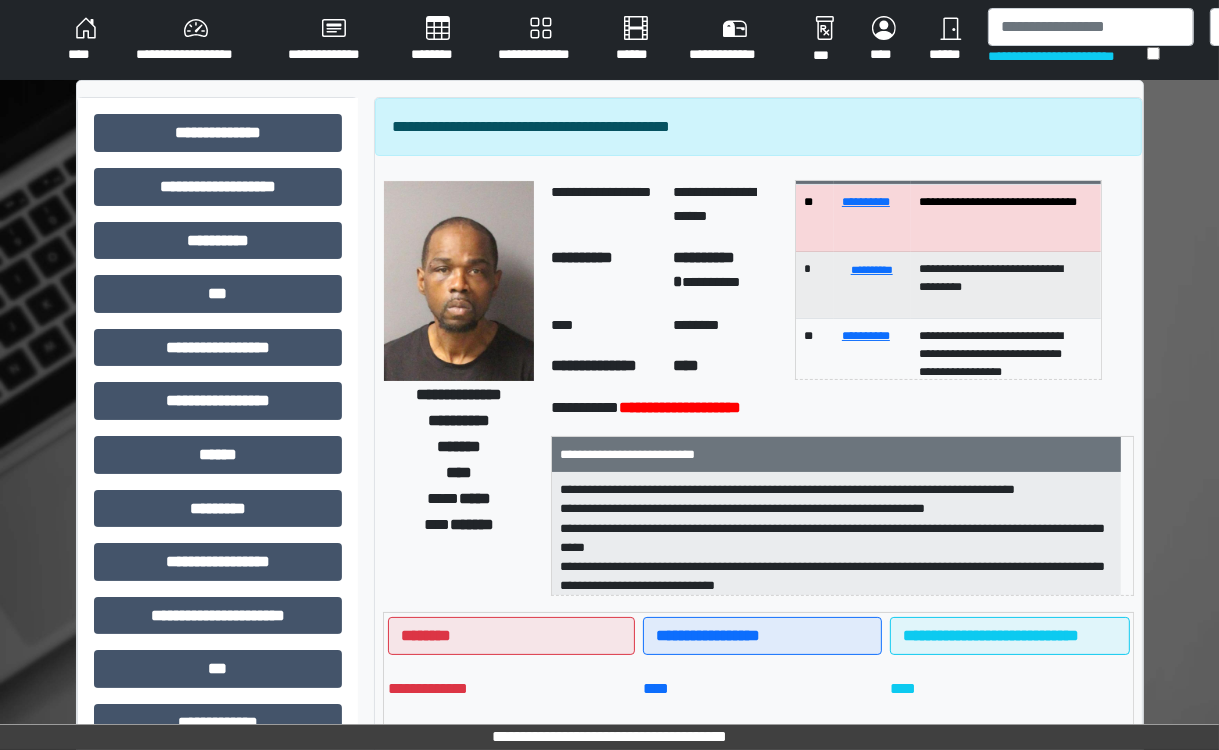 scroll, scrollTop: 33, scrollLeft: 0, axis: vertical 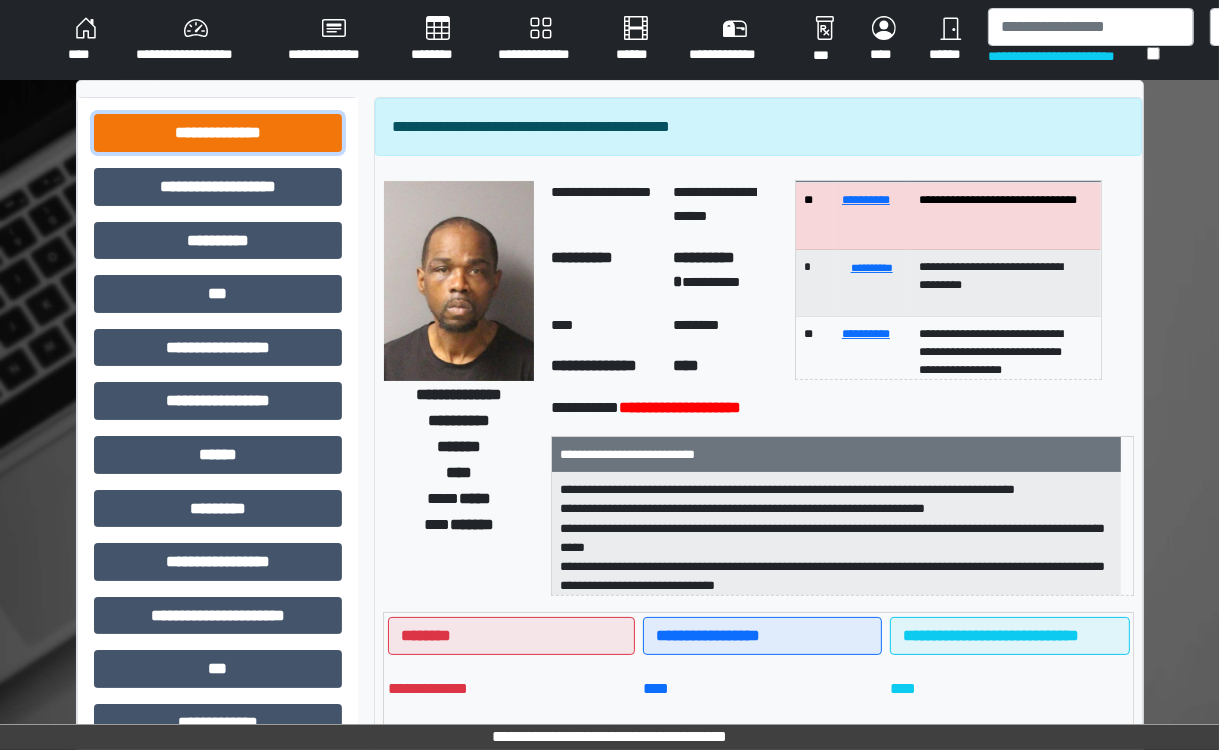 click on "**********" at bounding box center (218, 133) 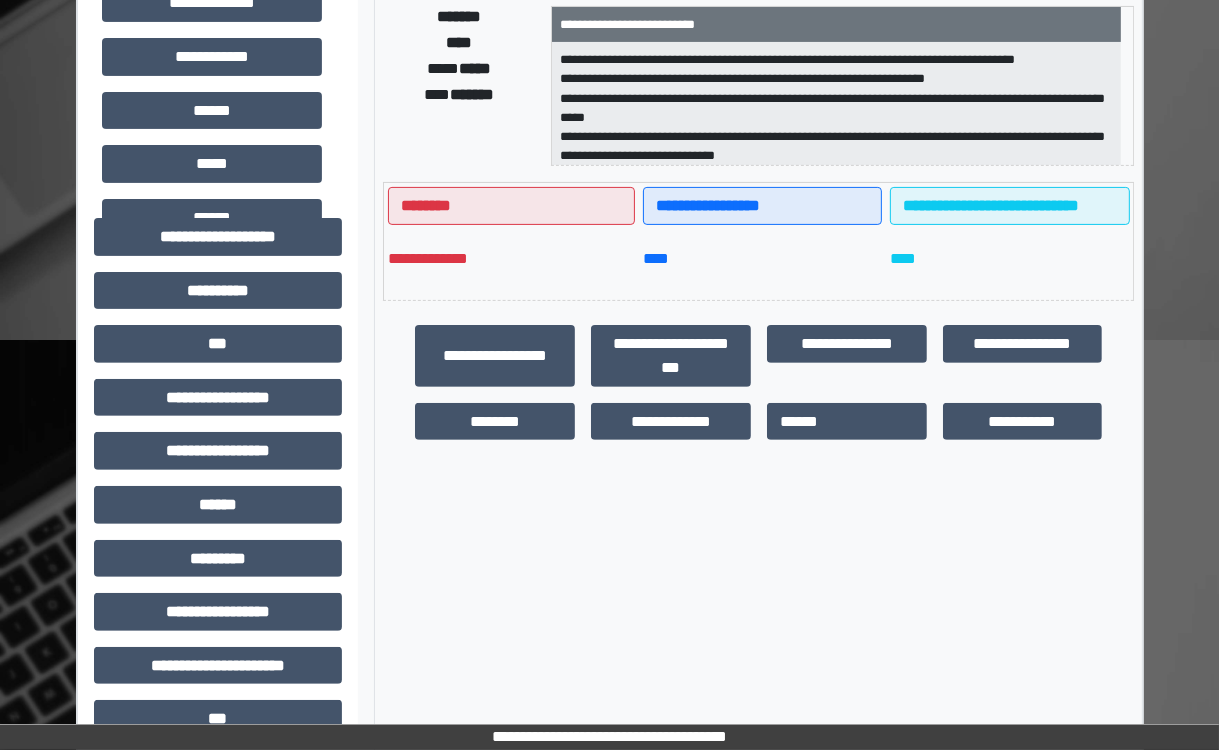 scroll, scrollTop: 456, scrollLeft: 0, axis: vertical 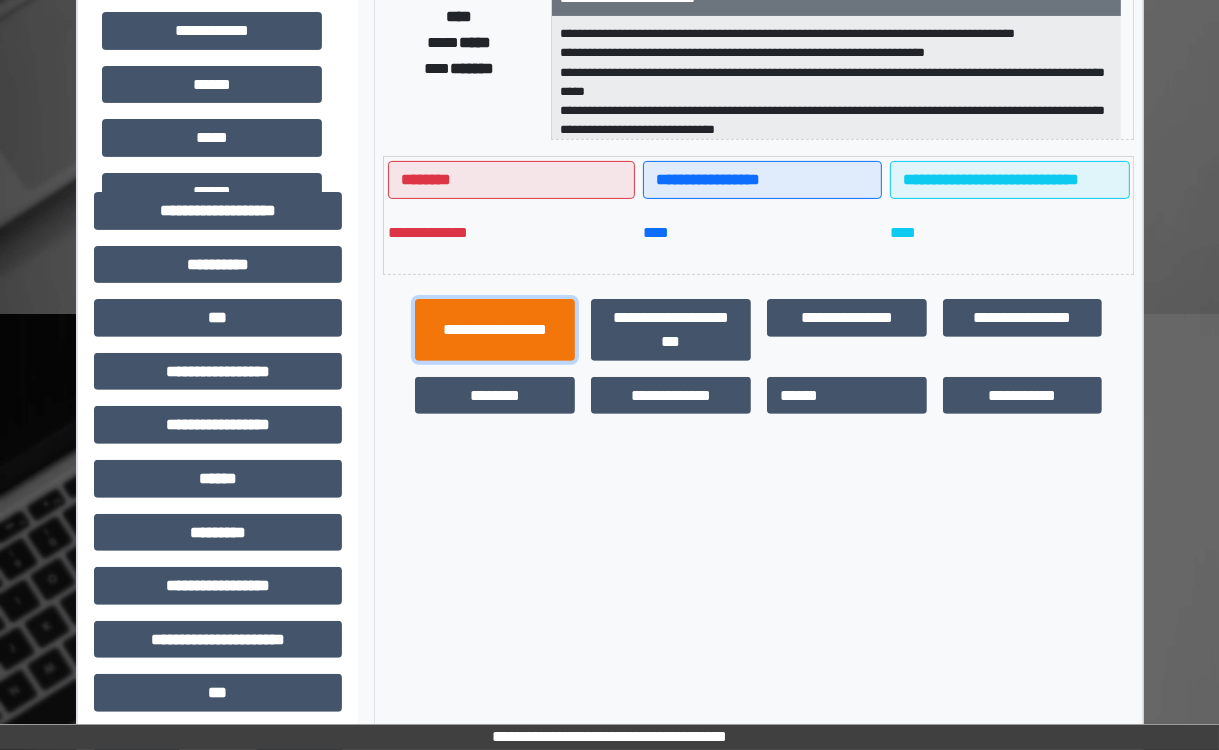 drag, startPoint x: 525, startPoint y: 332, endPoint x: 516, endPoint y: 340, distance: 12.0415945 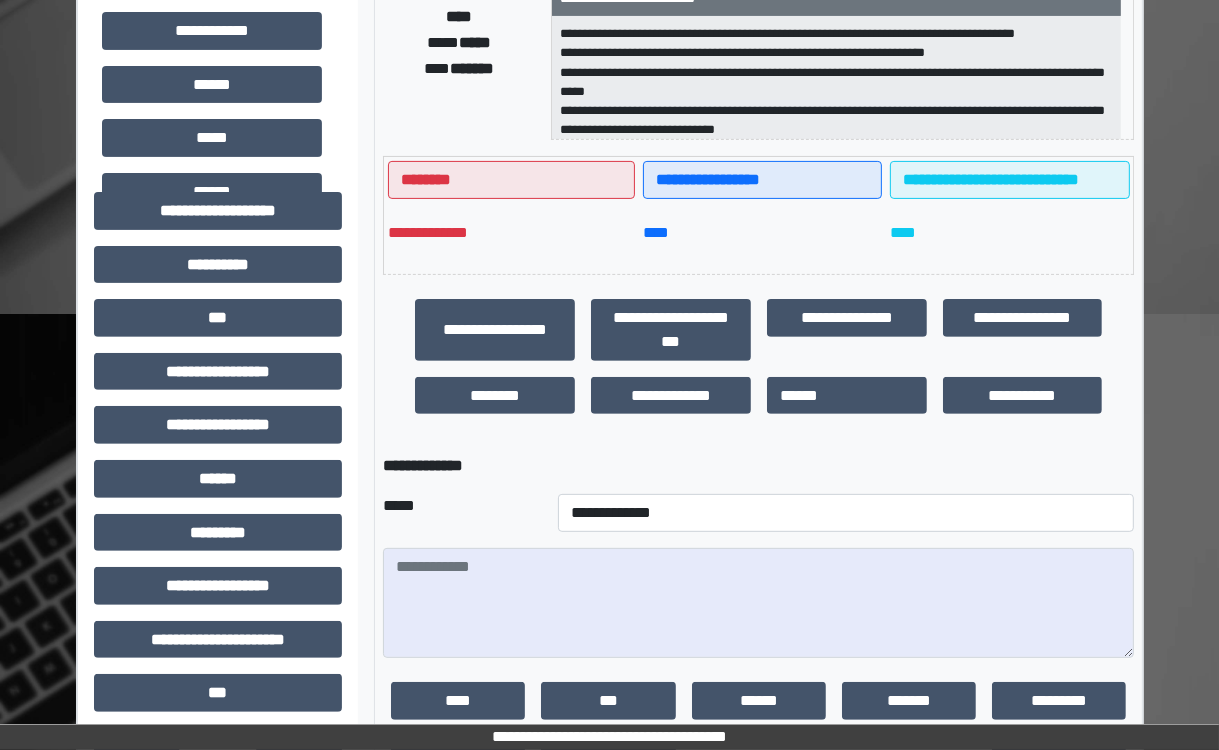 click on "**********" at bounding box center (846, 513) 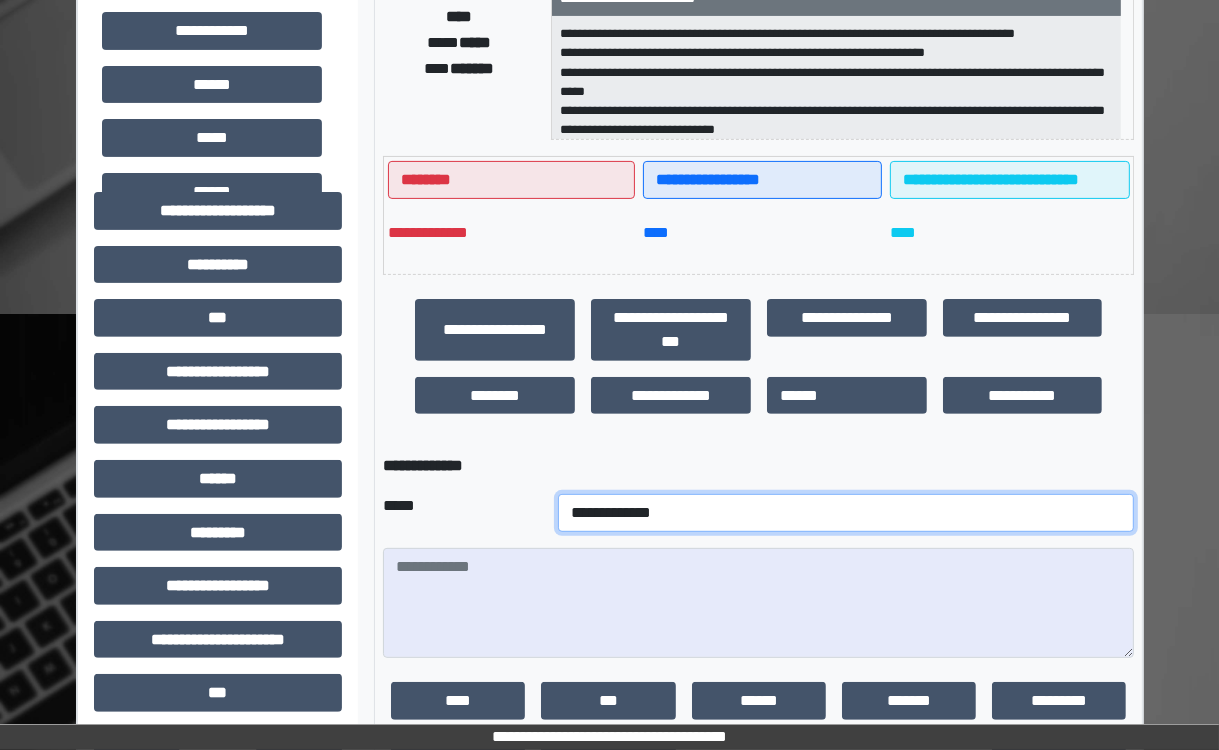 click on "**********" at bounding box center (846, 513) 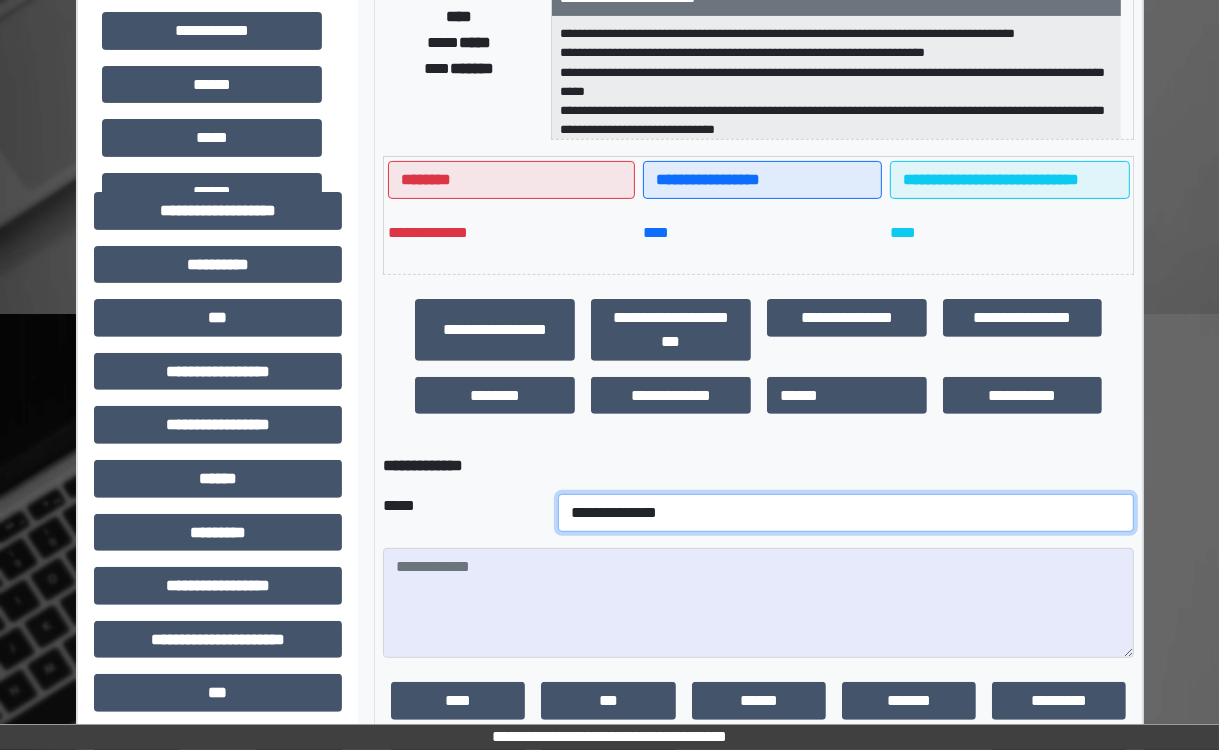 click on "**********" at bounding box center (846, 513) 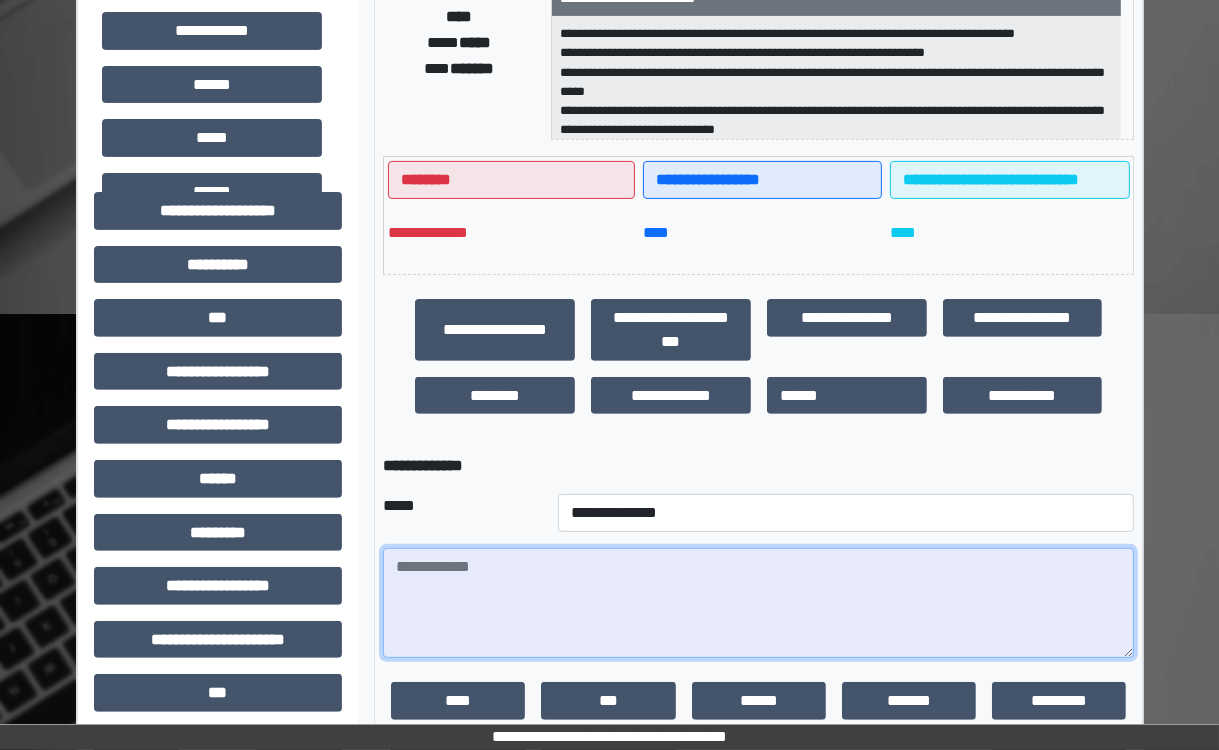 click at bounding box center [758, 603] 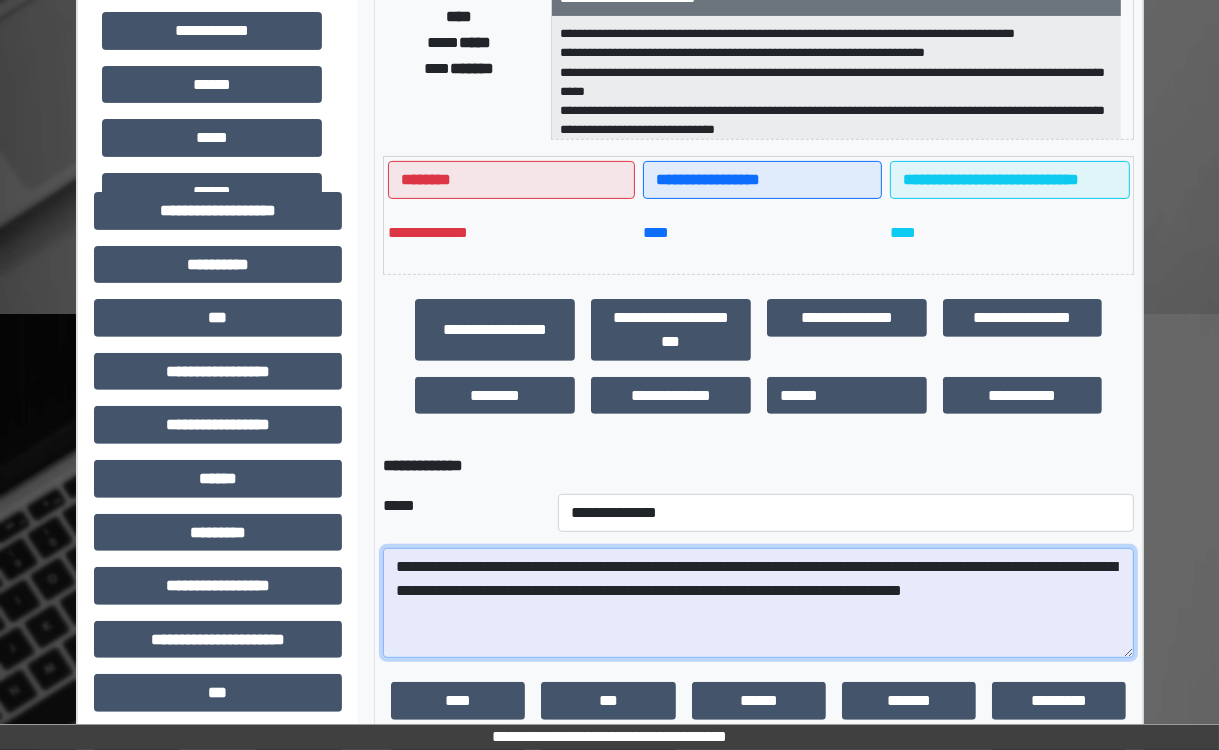 click on "**********" at bounding box center (758, 603) 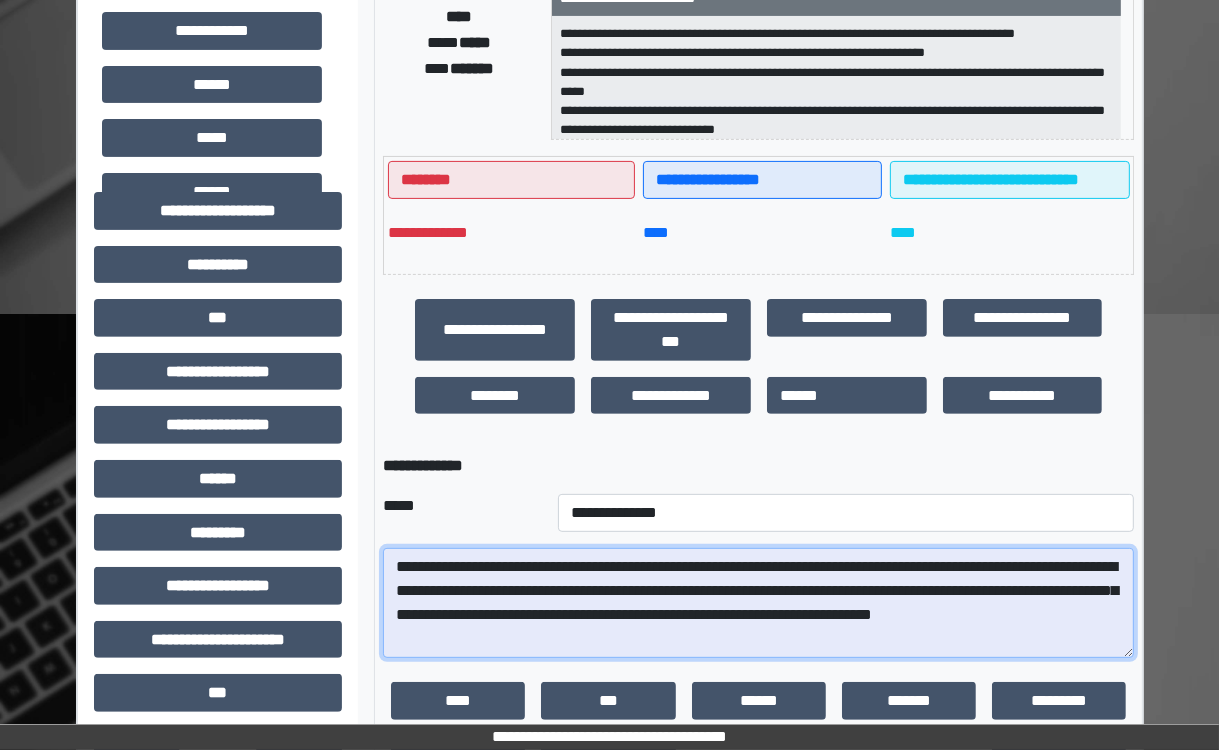 click on "**********" at bounding box center [758, 603] 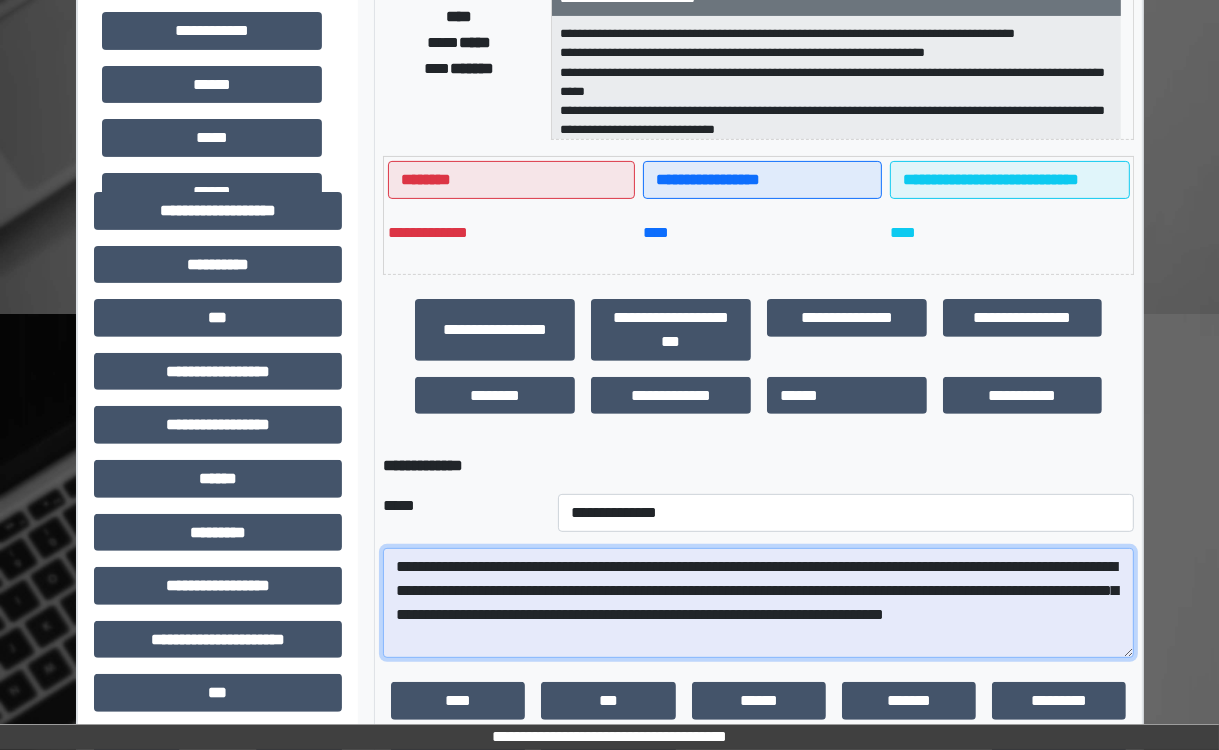 click on "**********" at bounding box center (758, 603) 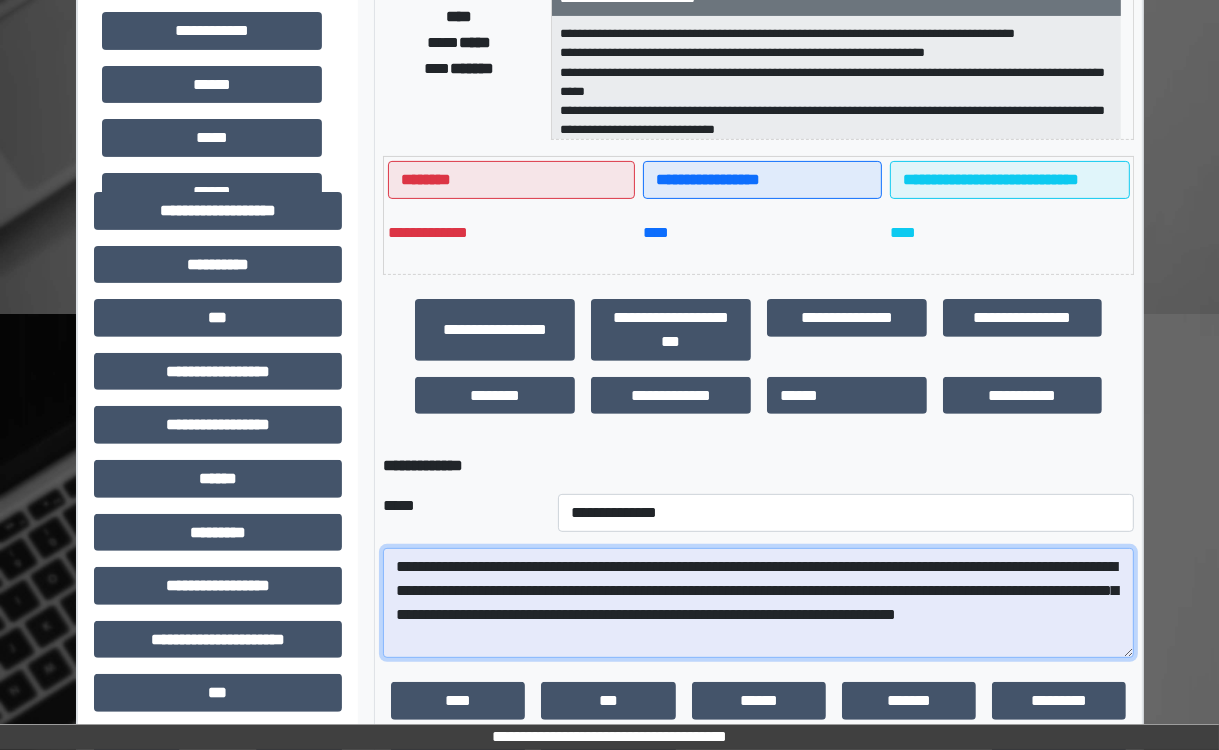 click on "**********" at bounding box center [758, 603] 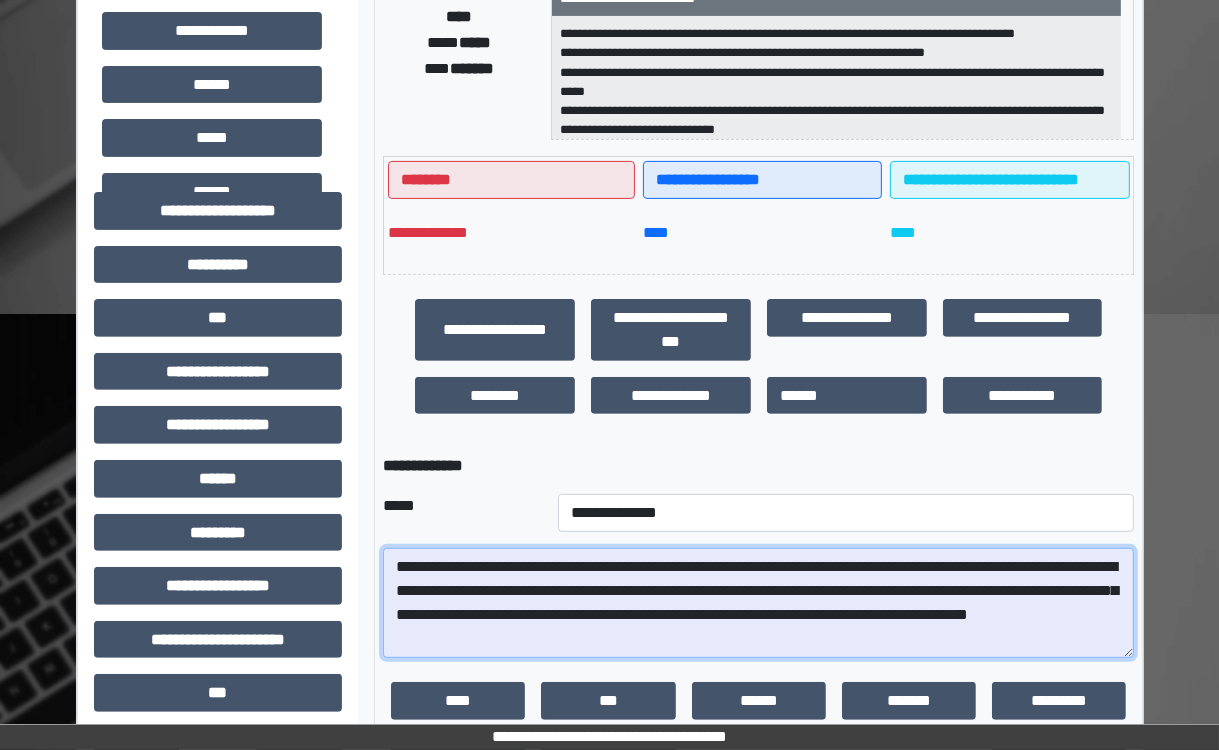 click on "**********" at bounding box center [758, 603] 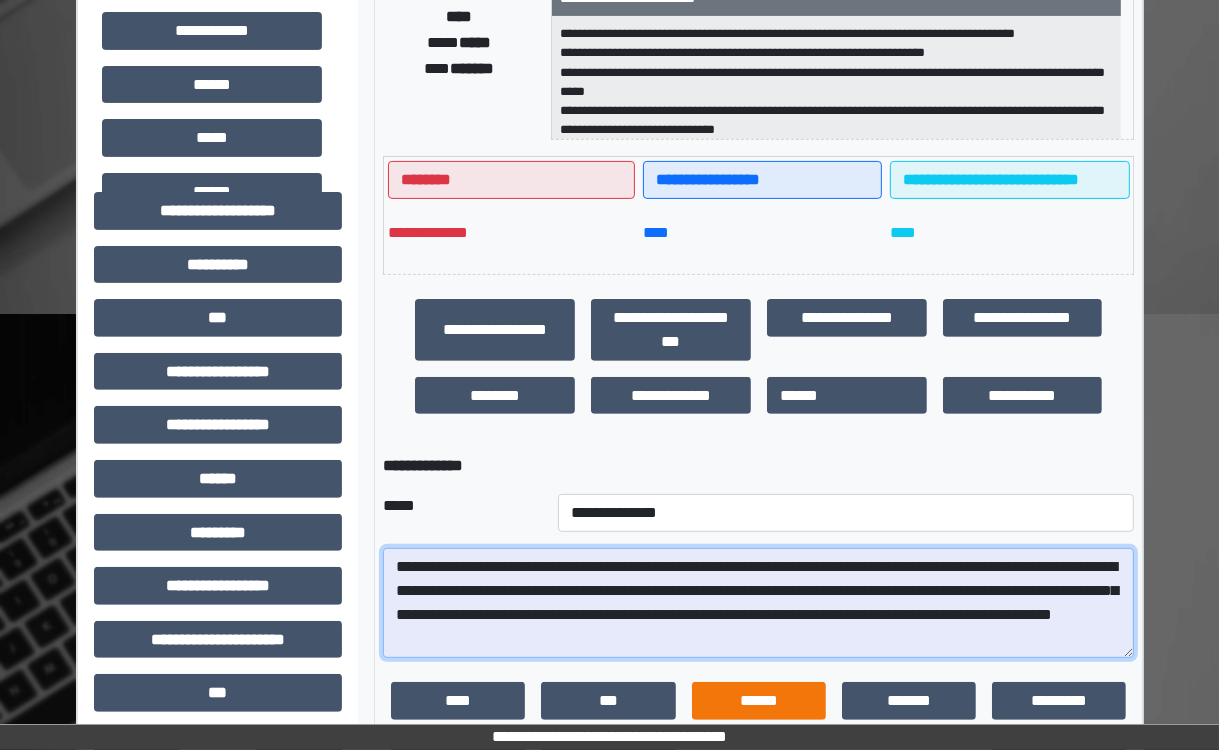 scroll, scrollTop: 16, scrollLeft: 0, axis: vertical 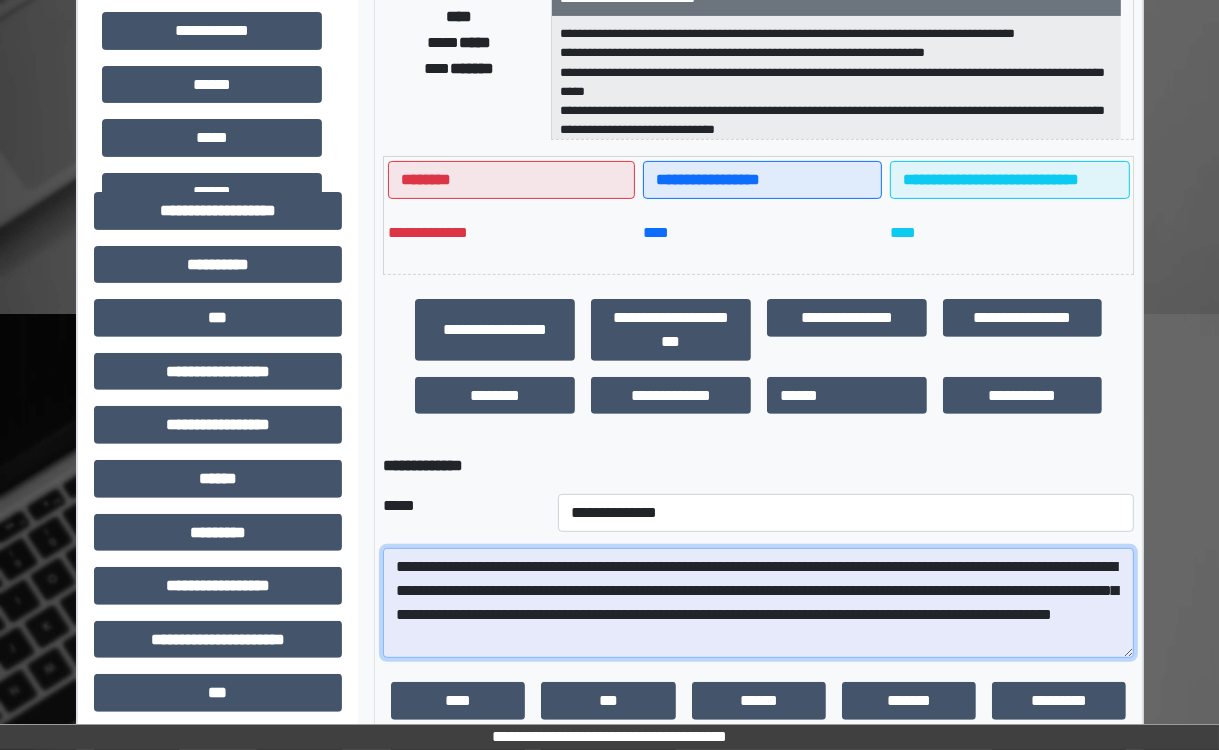 click on "**********" at bounding box center [758, 603] 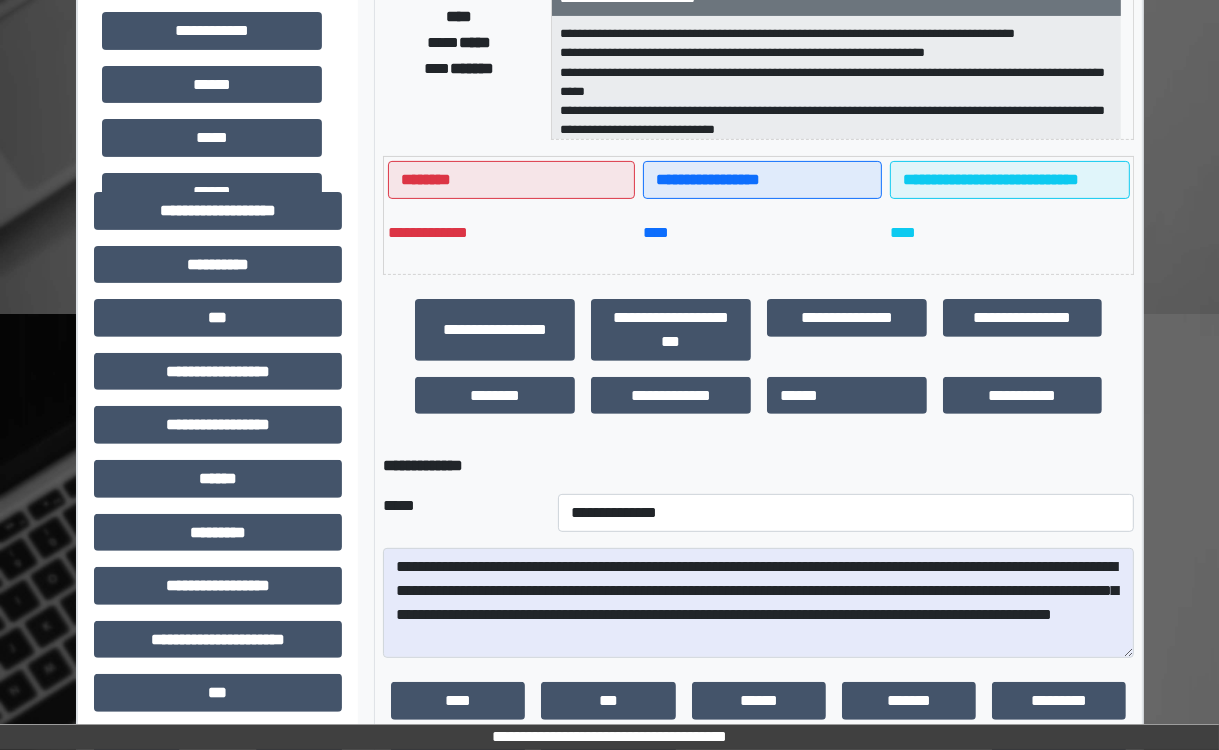 drag, startPoint x: 412, startPoint y: 631, endPoint x: 756, endPoint y: 484, distance: 374.09222 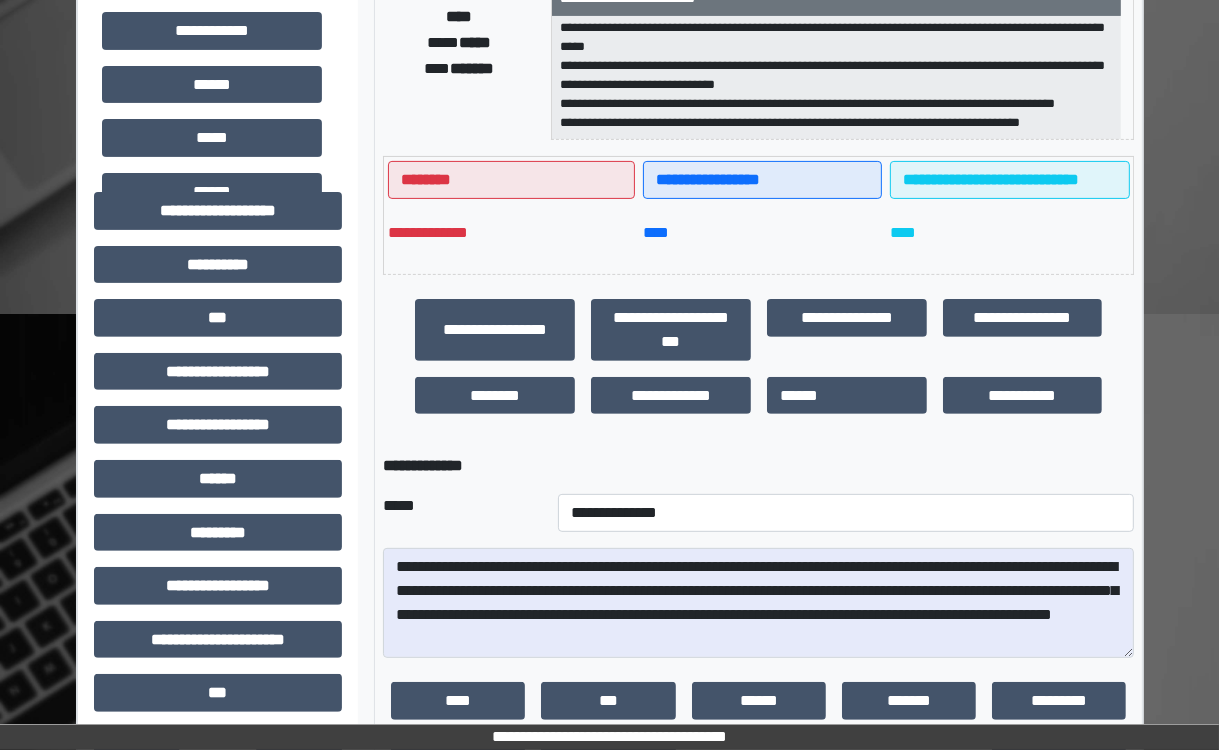 scroll, scrollTop: 83, scrollLeft: 0, axis: vertical 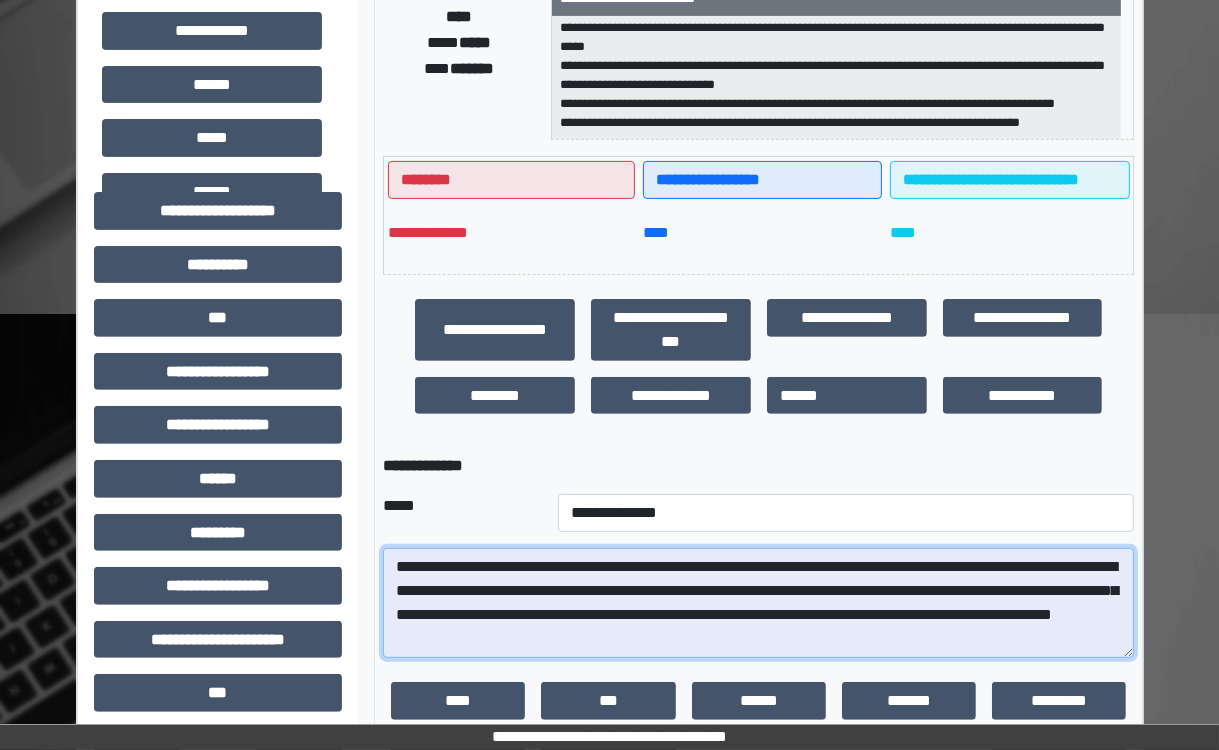 click on "**********" at bounding box center [758, 603] 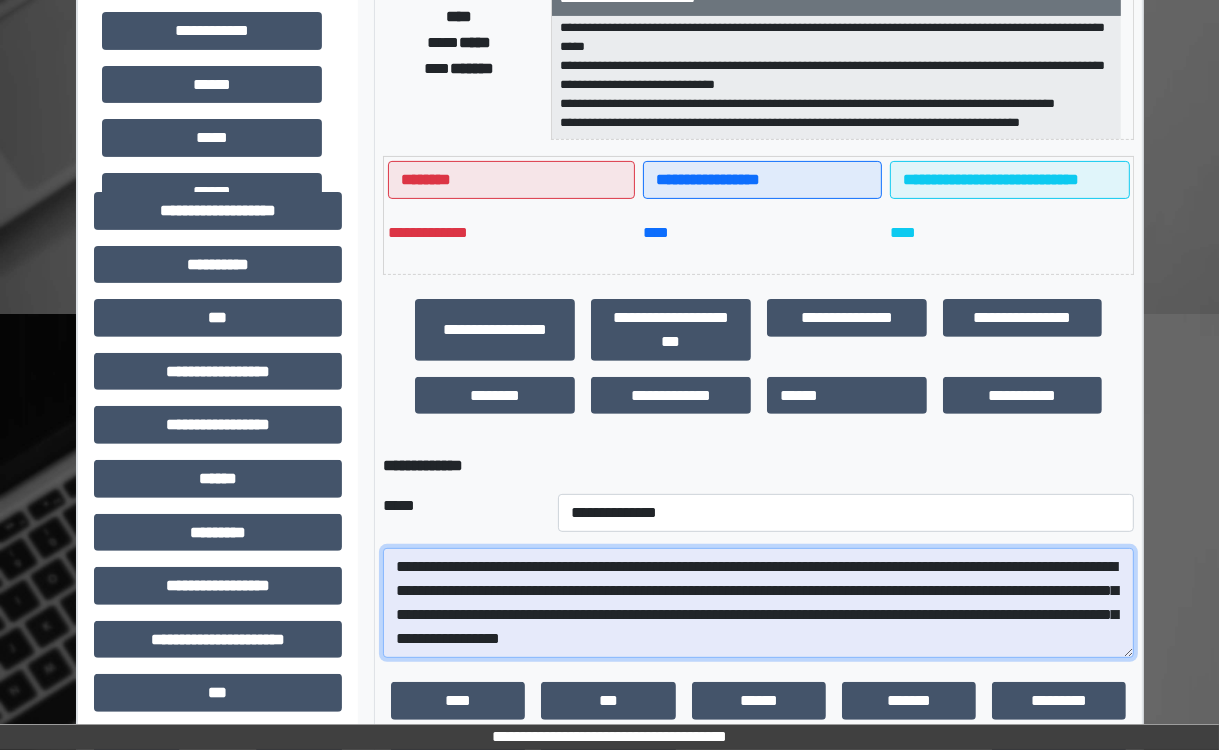 click on "**********" at bounding box center [758, 603] 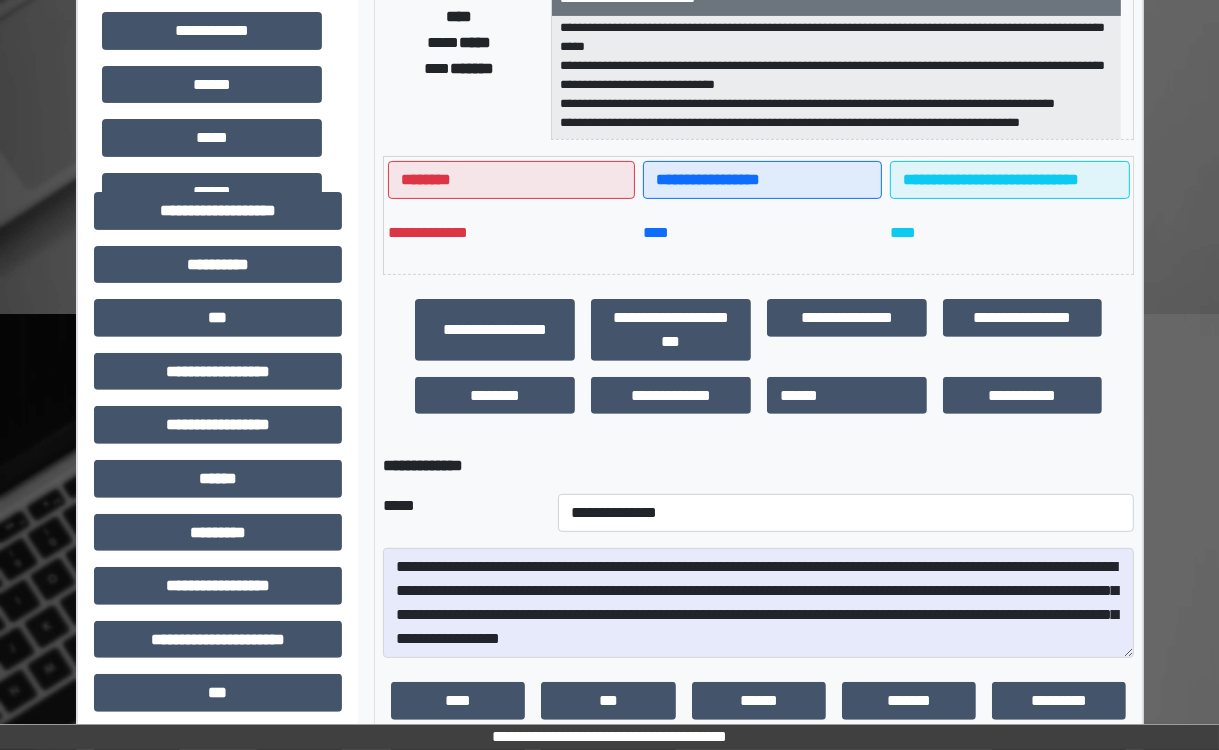 drag, startPoint x: 409, startPoint y: 634, endPoint x: 1075, endPoint y: 479, distance: 683.79895 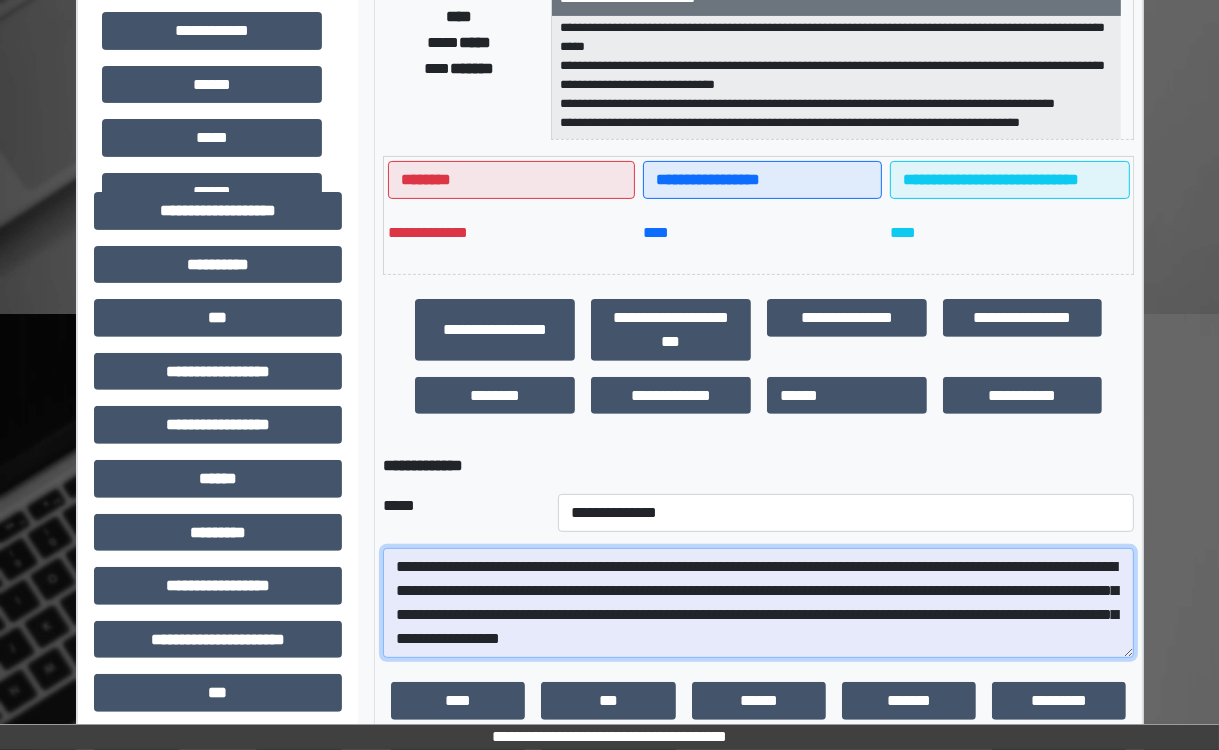 click on "**********" at bounding box center [758, 603] 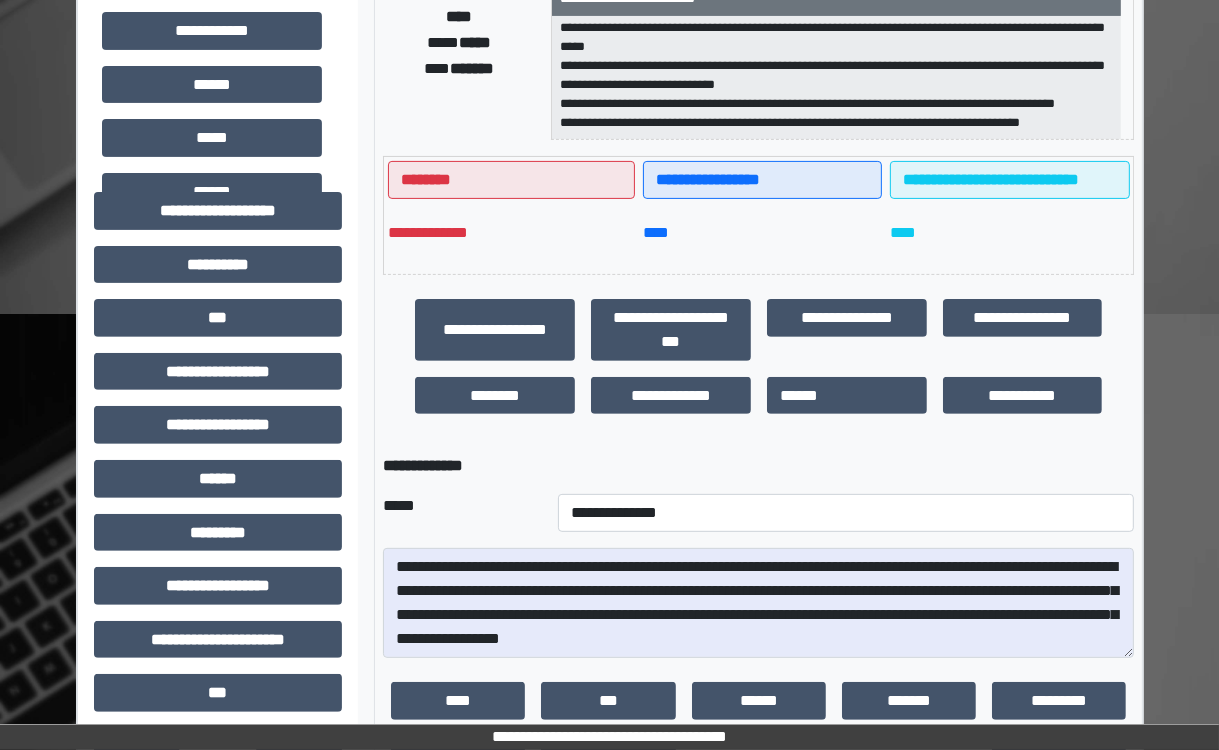 drag, startPoint x: 637, startPoint y: 632, endPoint x: 940, endPoint y: 473, distance: 342.18417 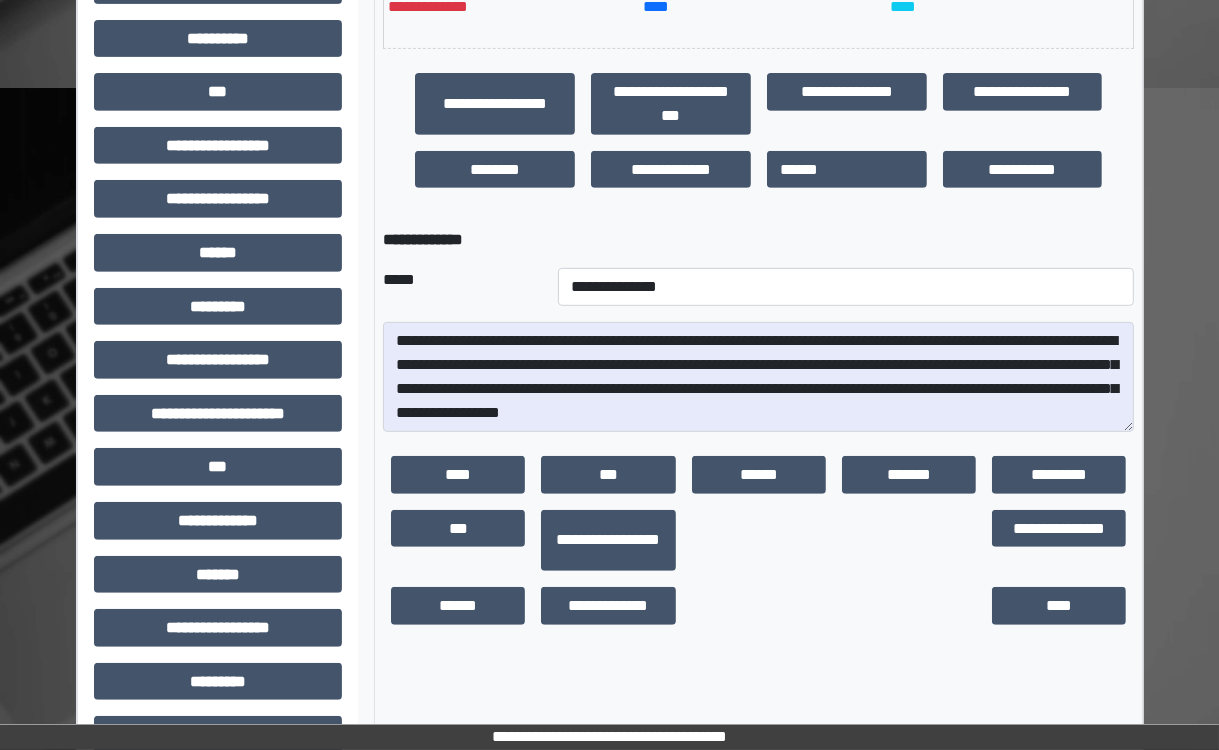 scroll, scrollTop: 689, scrollLeft: 0, axis: vertical 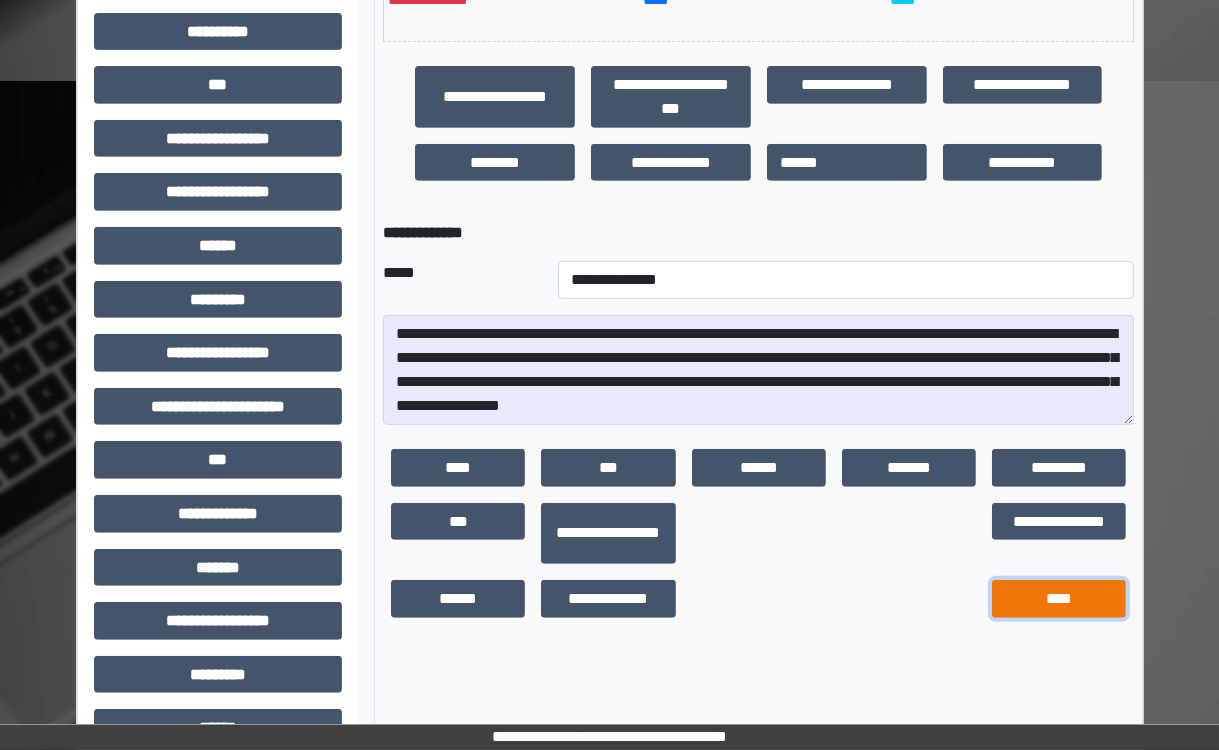 click on "****" at bounding box center (1059, 599) 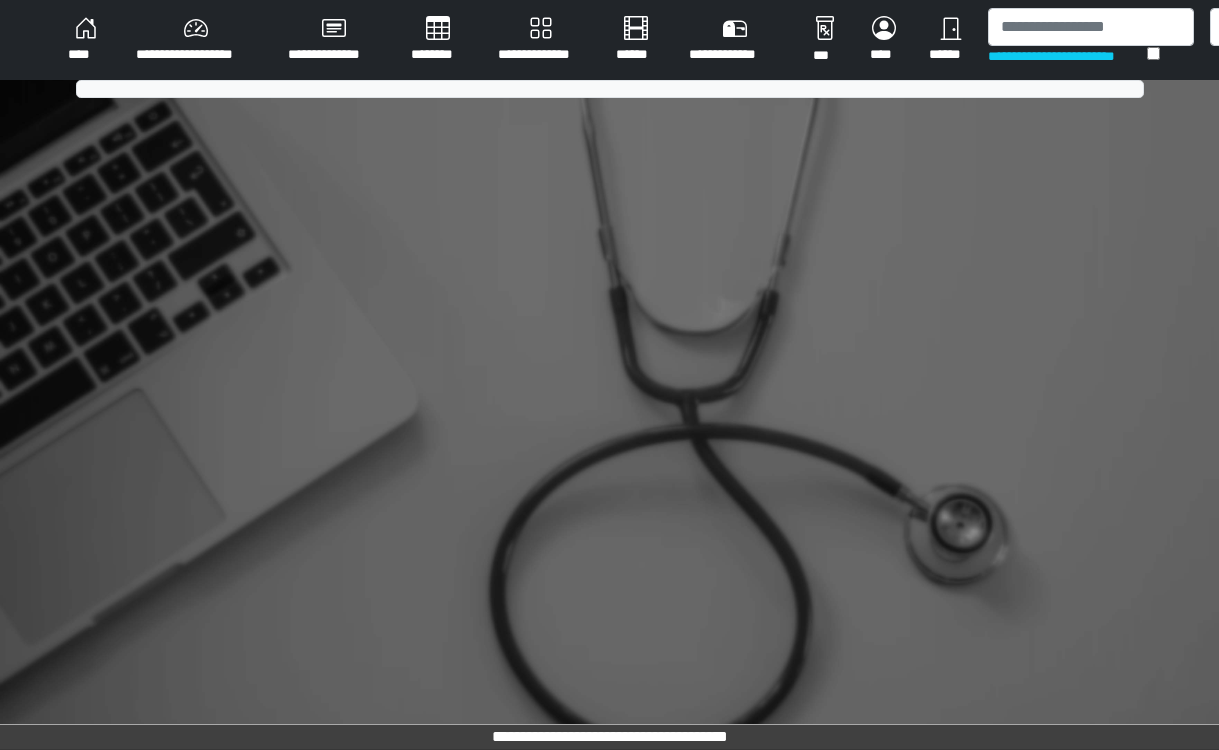 scroll, scrollTop: 0, scrollLeft: 0, axis: both 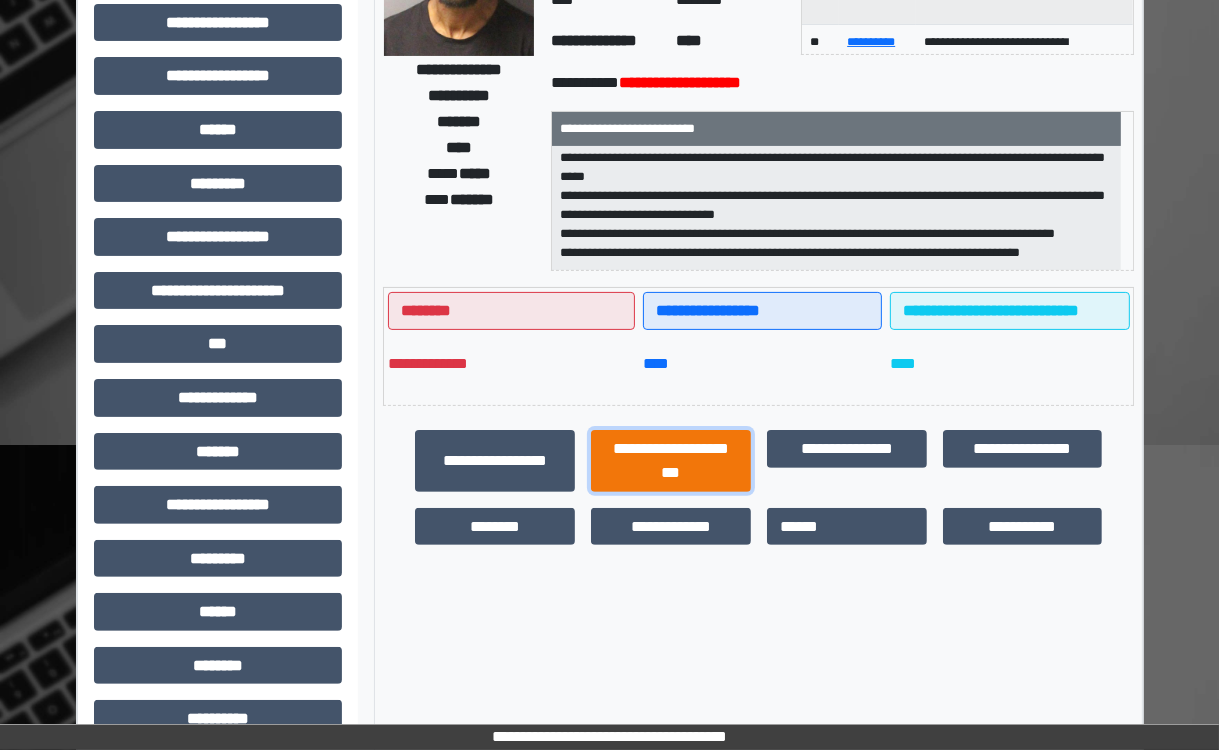 click on "**********" at bounding box center [671, 461] 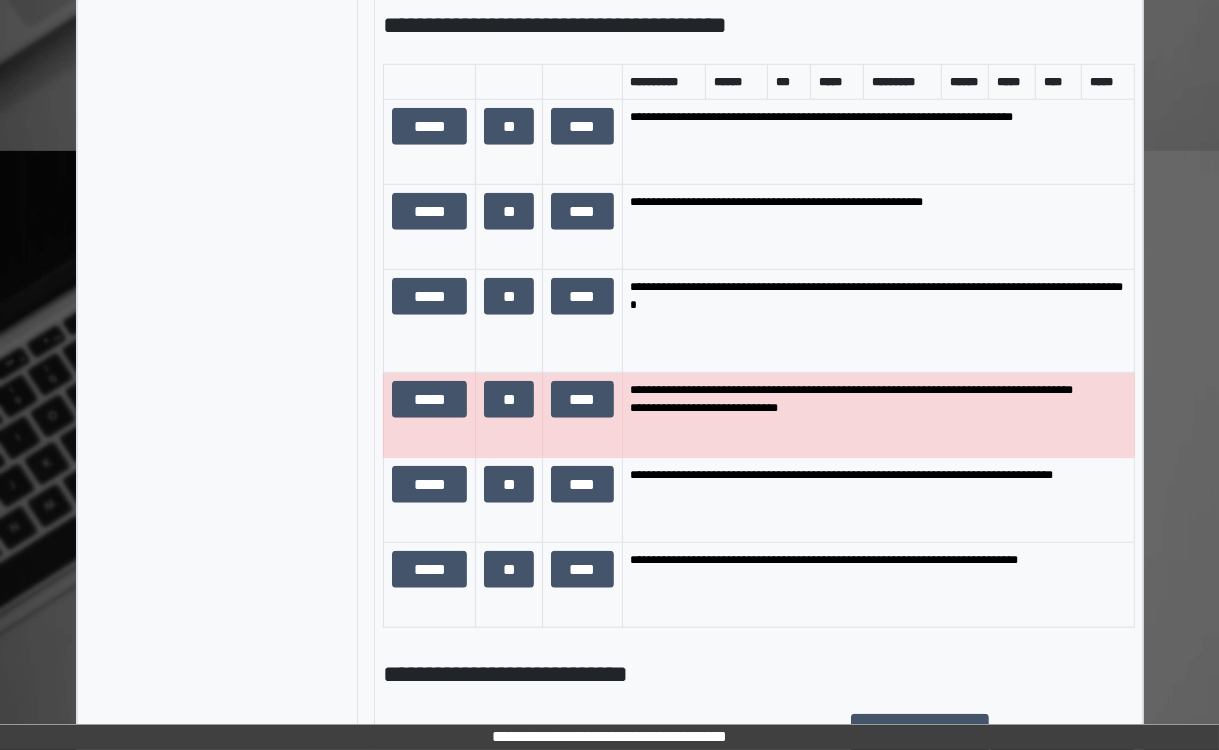 scroll, scrollTop: 1400, scrollLeft: 0, axis: vertical 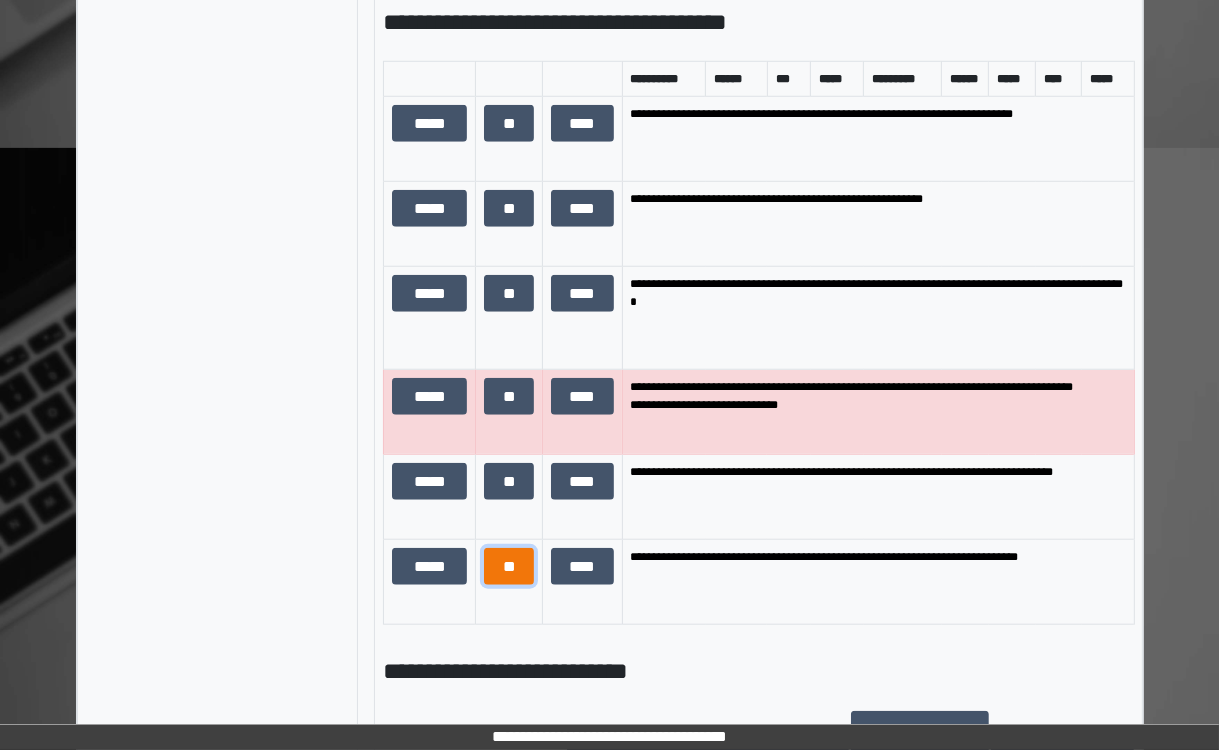 click on "**" at bounding box center [509, 567] 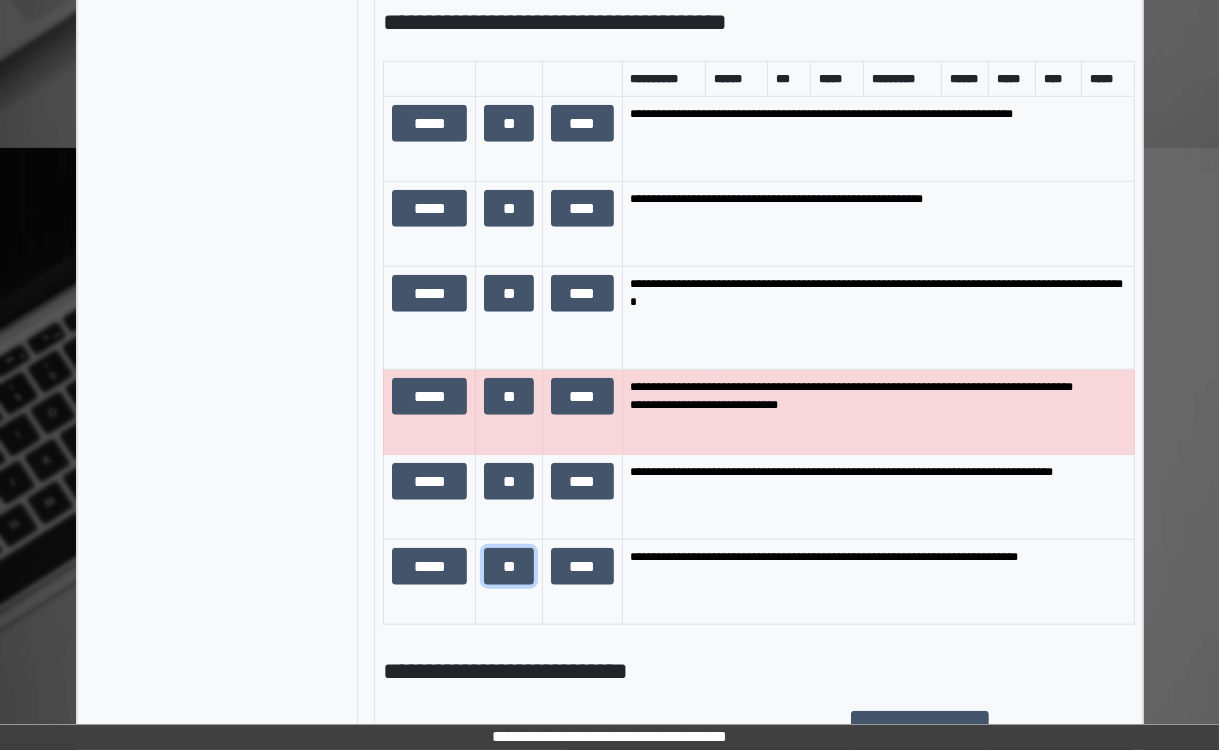 scroll, scrollTop: 64, scrollLeft: 0, axis: vertical 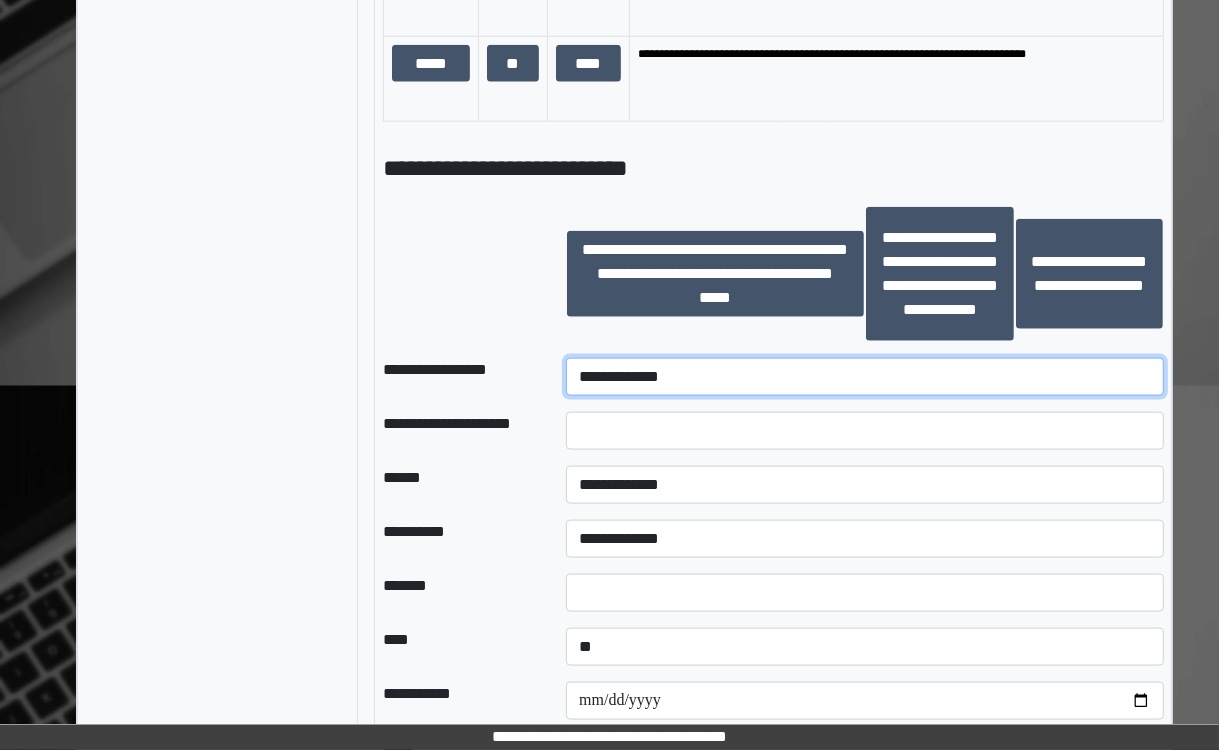 click on "**********" at bounding box center [865, 377] 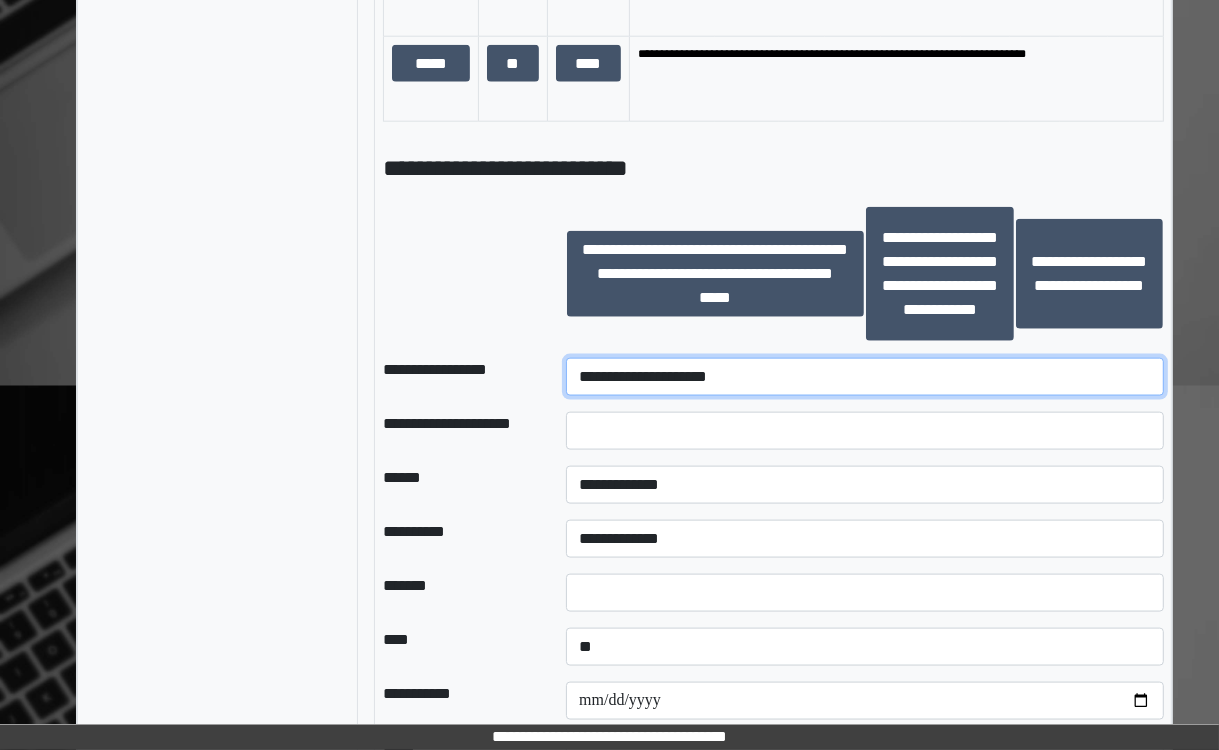click on "**********" at bounding box center (865, 377) 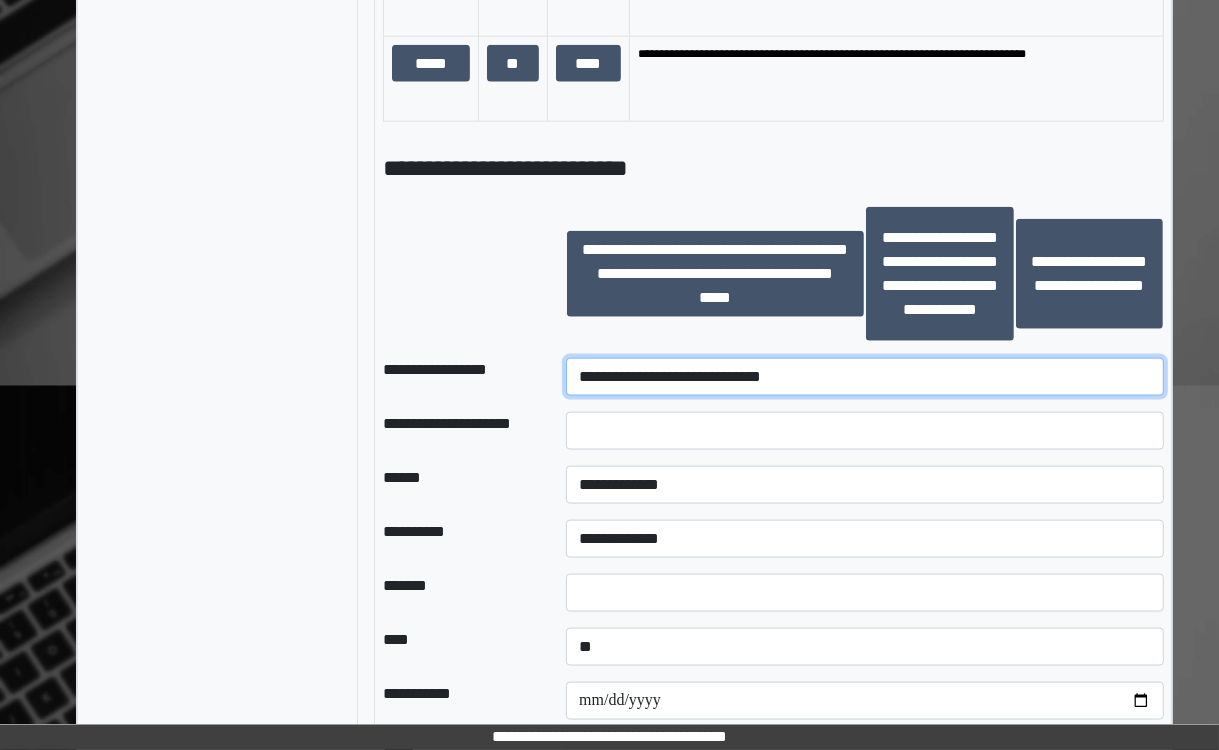 click on "**********" at bounding box center (865, 377) 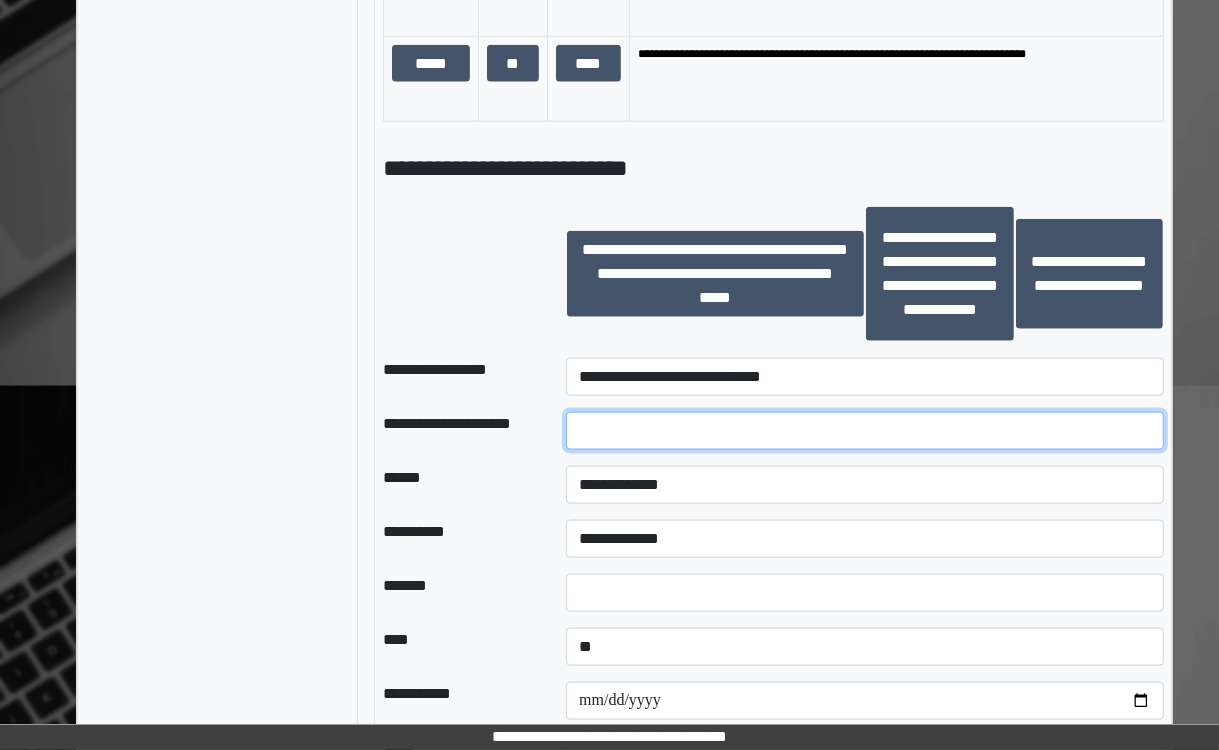click at bounding box center (865, 431) 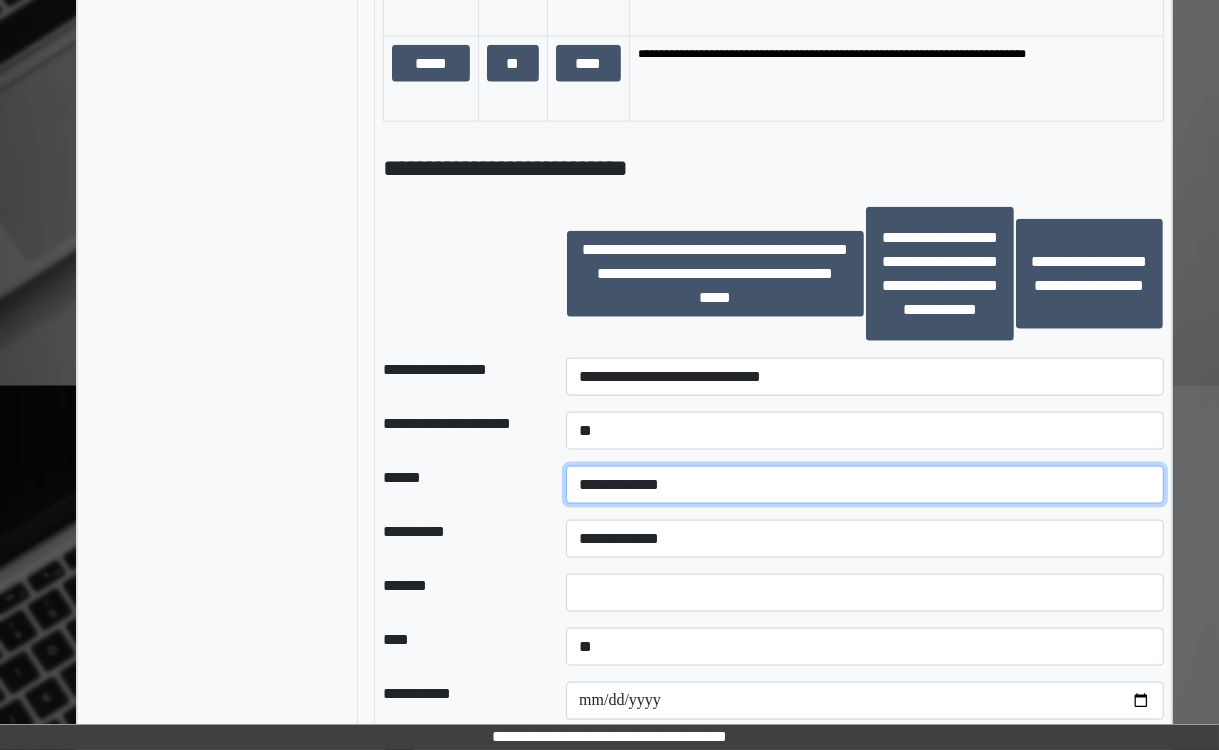 click on "**********" at bounding box center (865, 485) 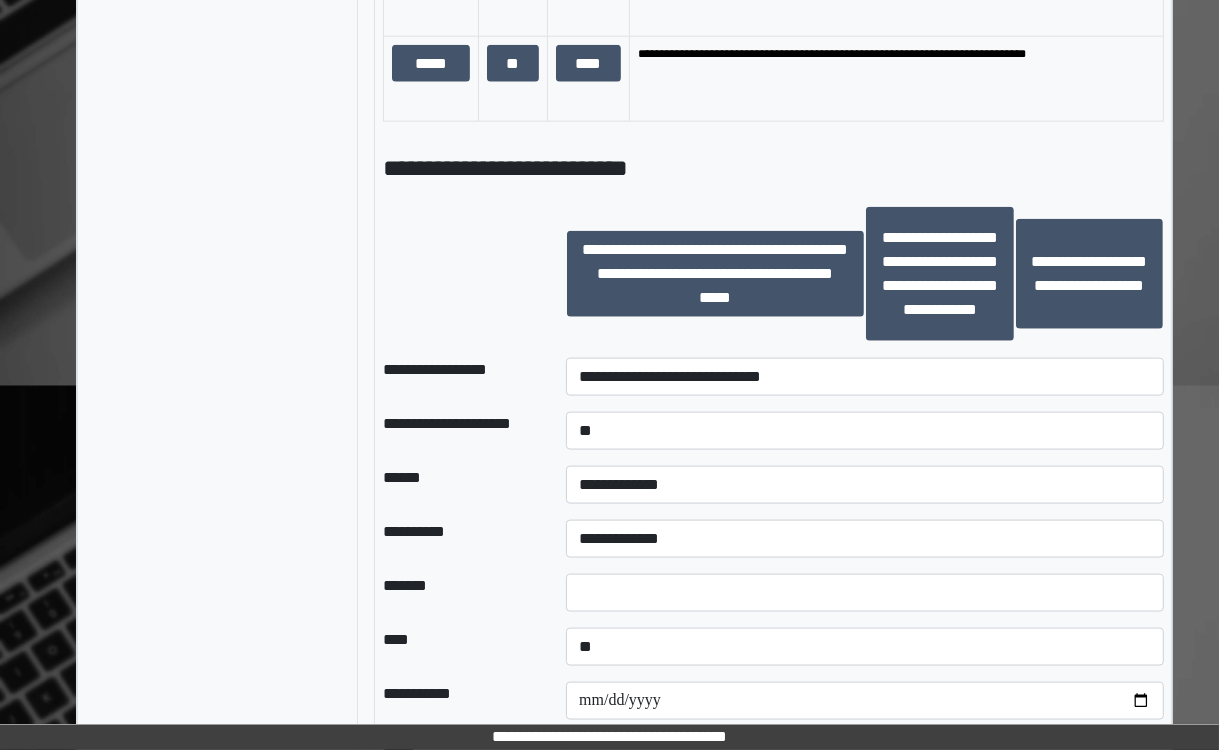 click on "**" at bounding box center [865, 431] 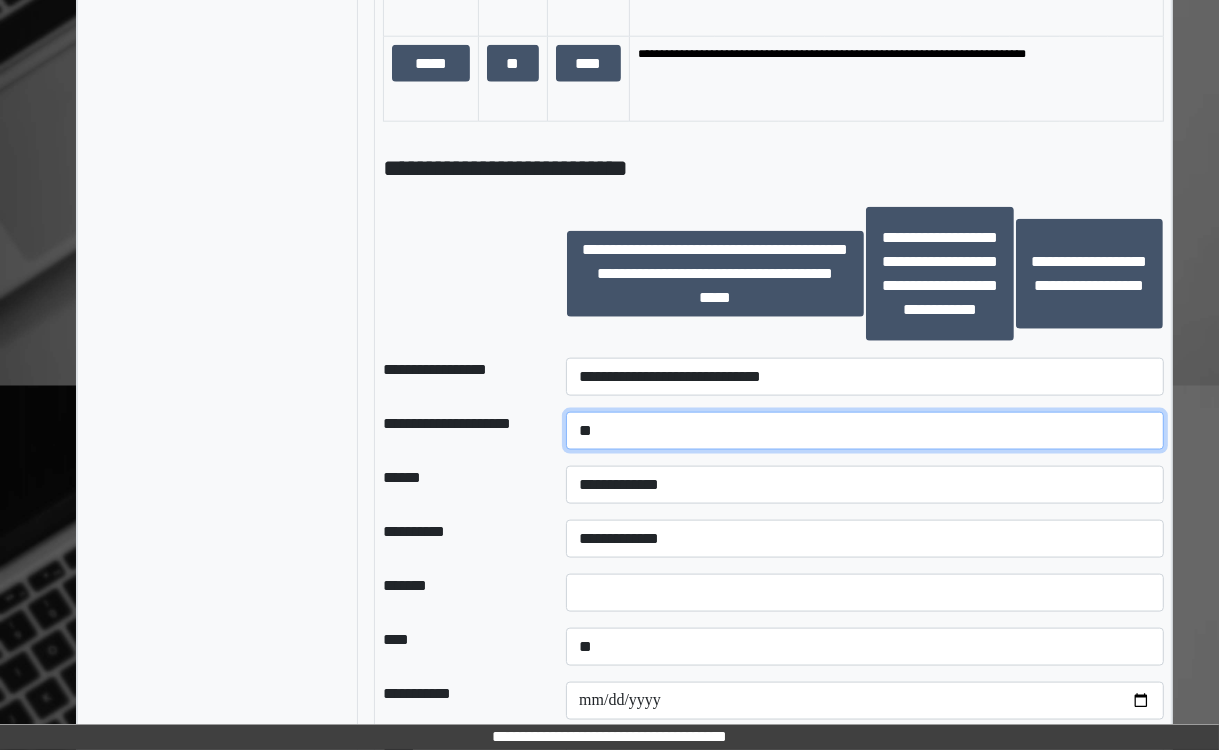 drag, startPoint x: 604, startPoint y: 491, endPoint x: 616, endPoint y: 491, distance: 12 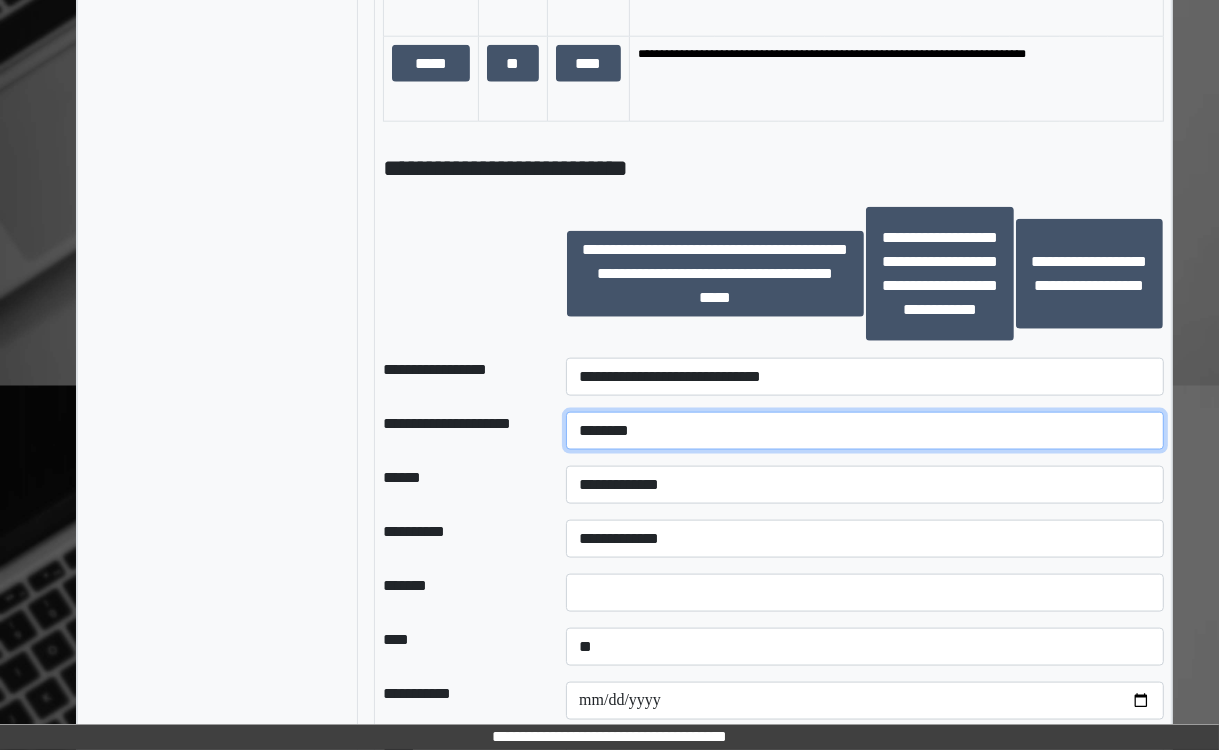 type on "********" 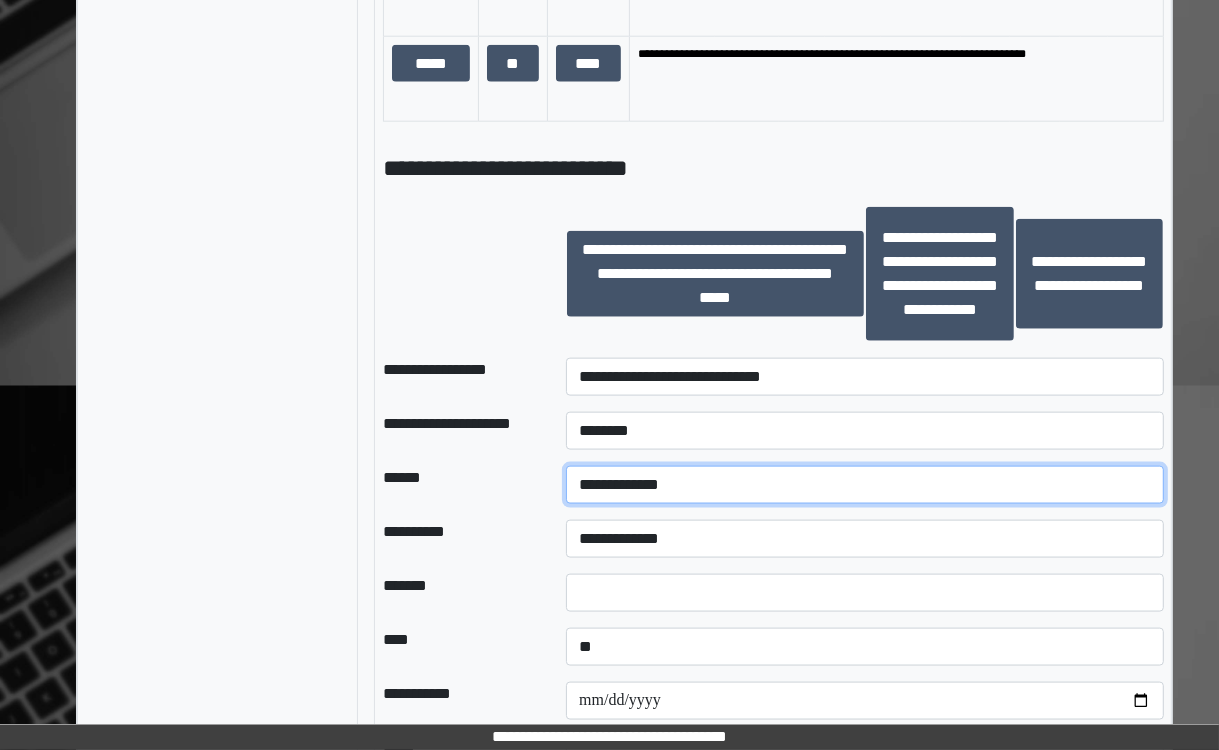 click on "**********" at bounding box center (865, 485) 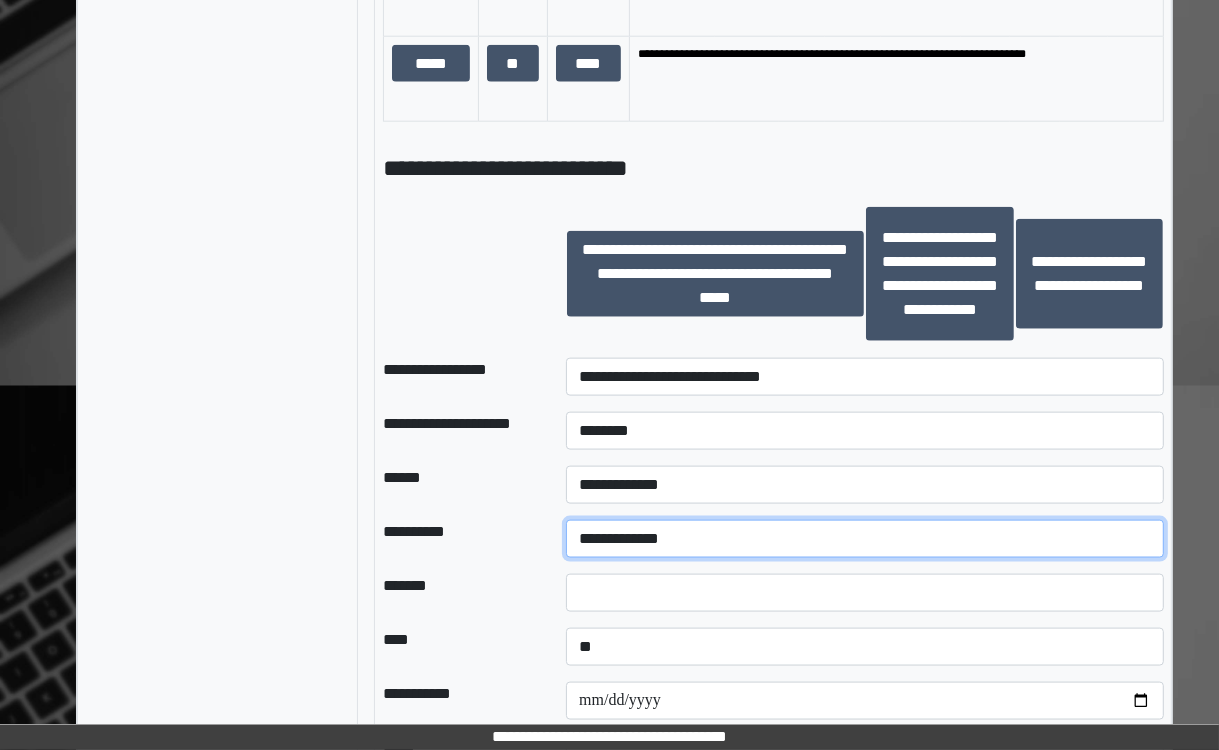click on "**********" at bounding box center [865, 539] 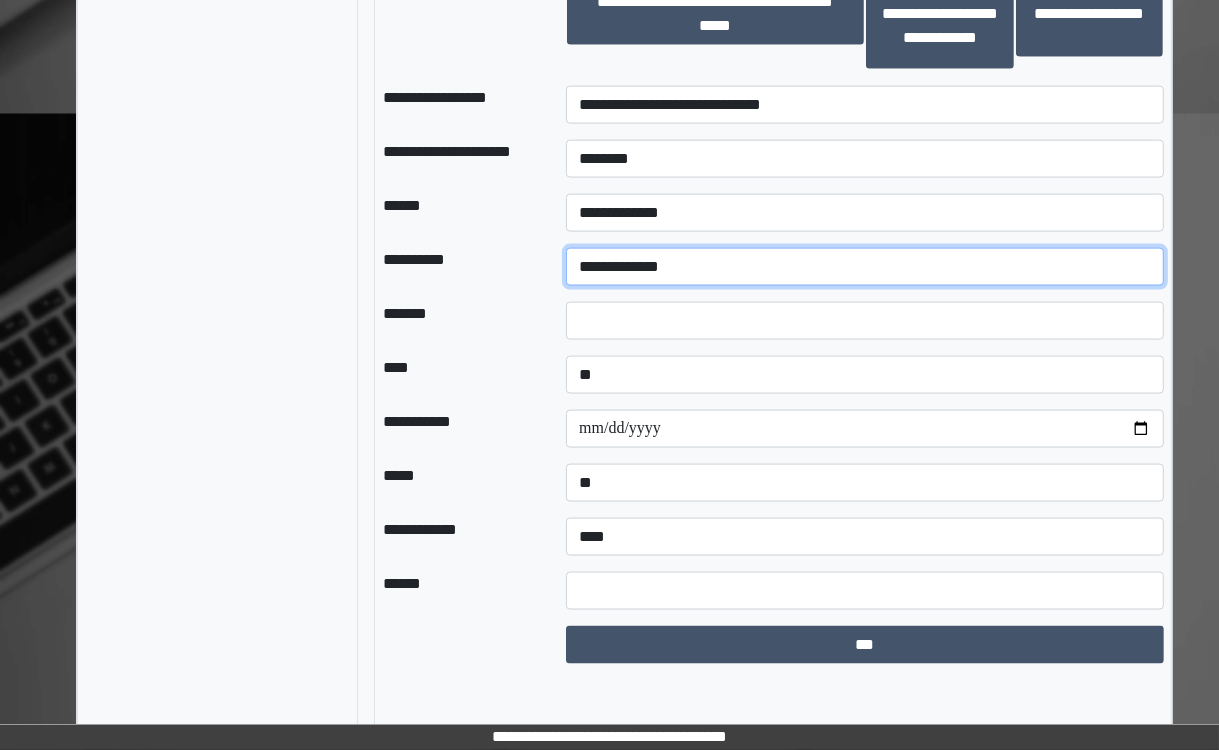 scroll, scrollTop: 2216, scrollLeft: 0, axis: vertical 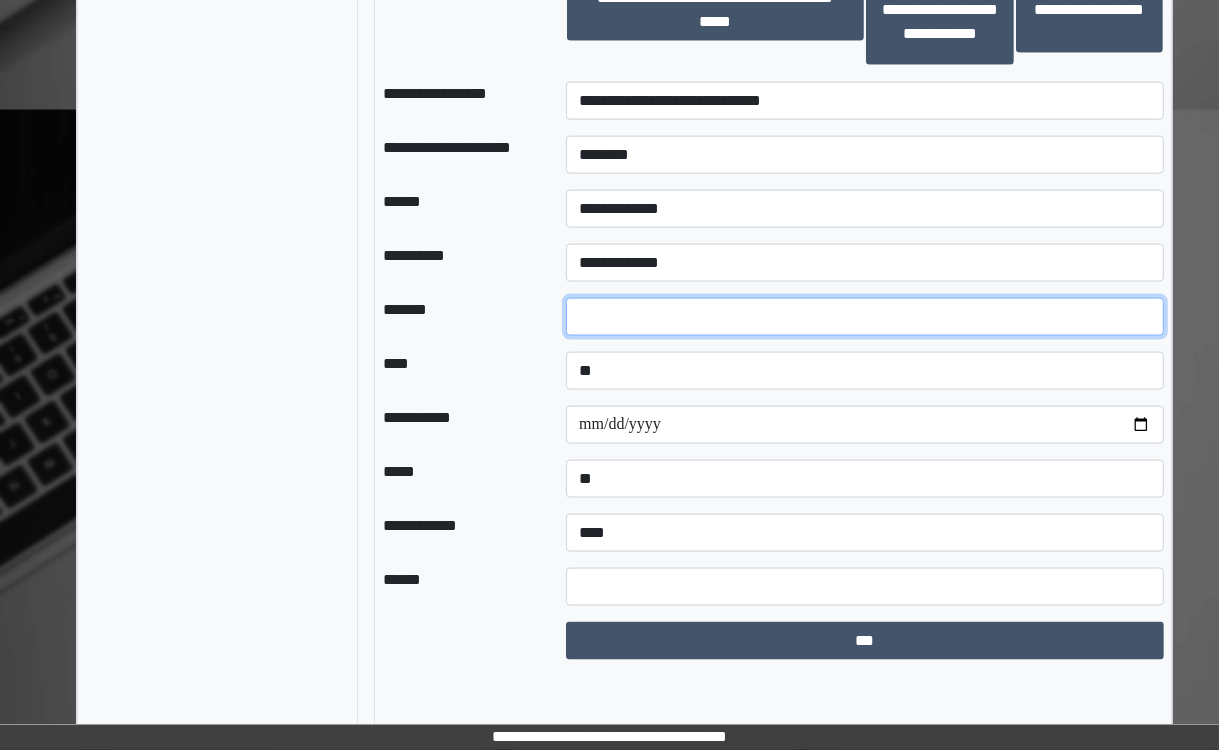 drag, startPoint x: 616, startPoint y: 367, endPoint x: 783, endPoint y: 386, distance: 168.07736 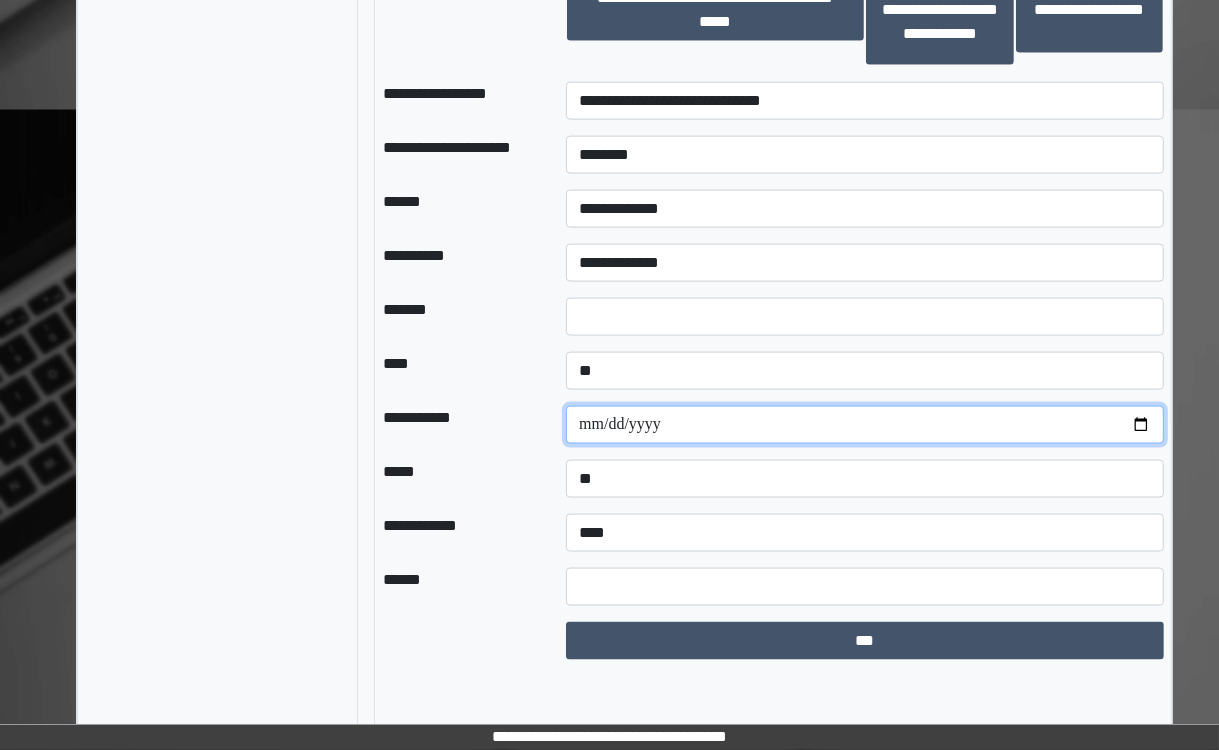 drag, startPoint x: 588, startPoint y: 473, endPoint x: 609, endPoint y: 484, distance: 23.70654 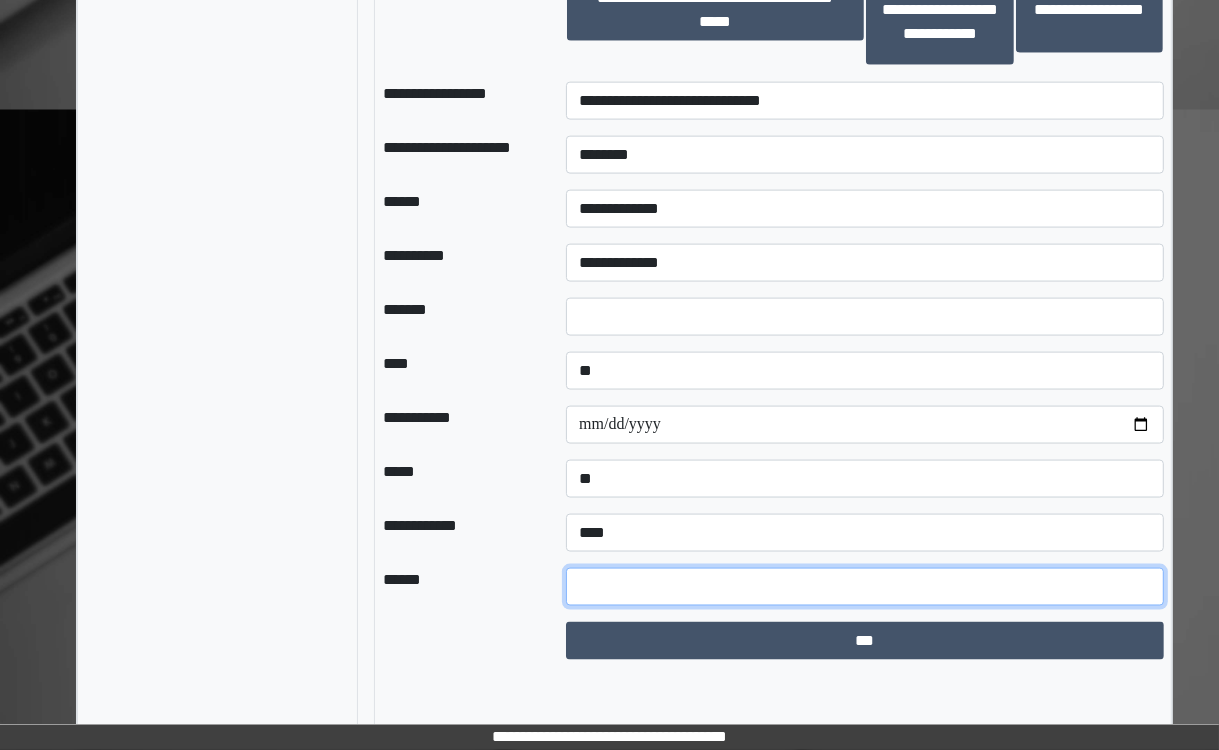 click at bounding box center [865, 587] 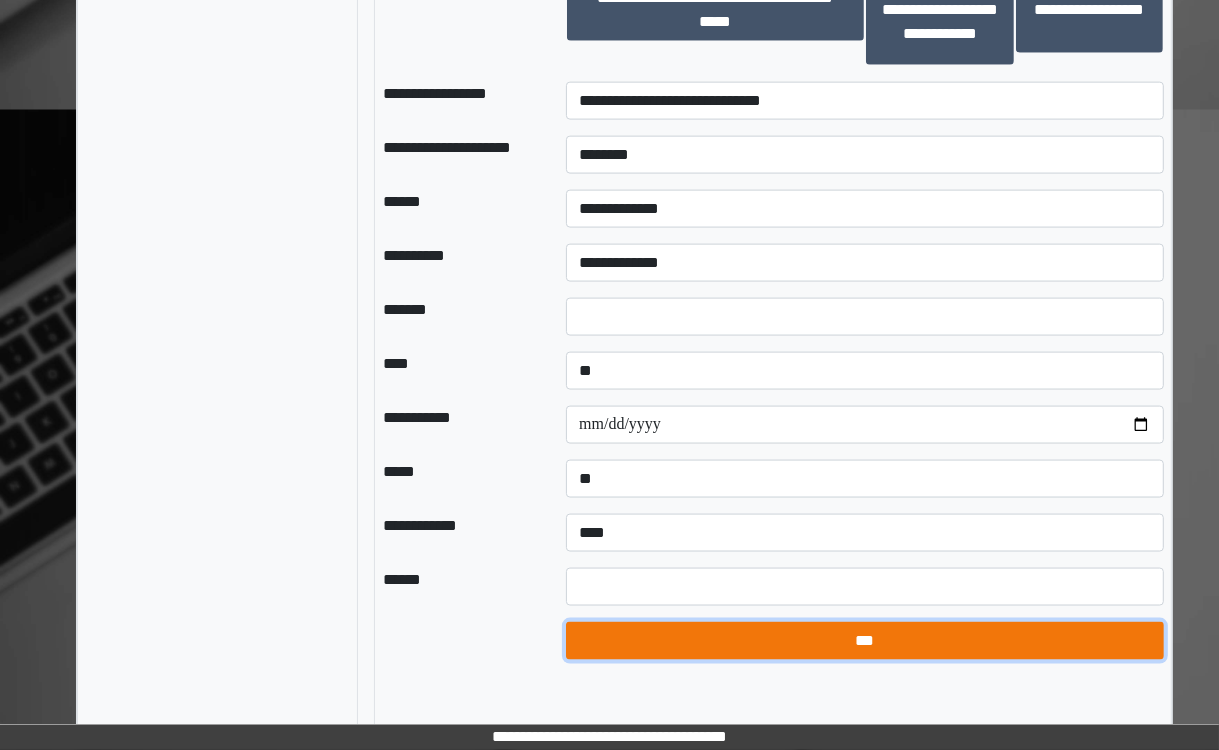 drag, startPoint x: 967, startPoint y: 695, endPoint x: 991, endPoint y: 650, distance: 51 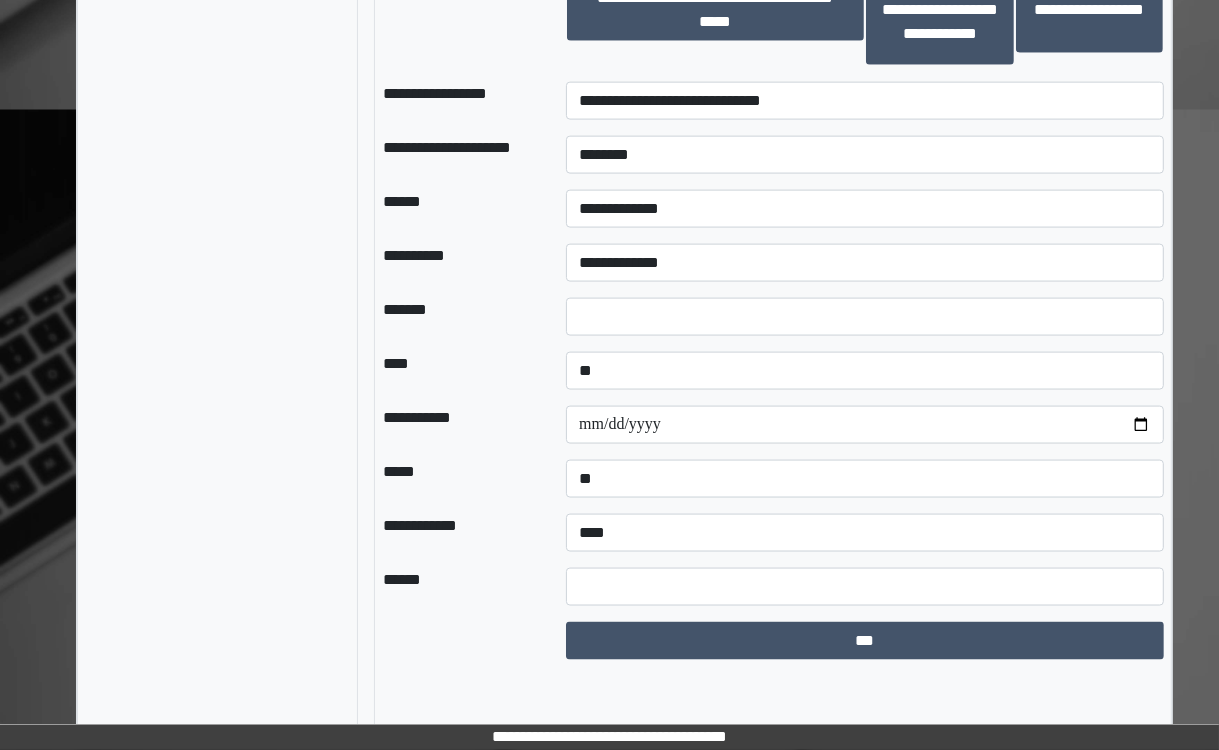 select on "*" 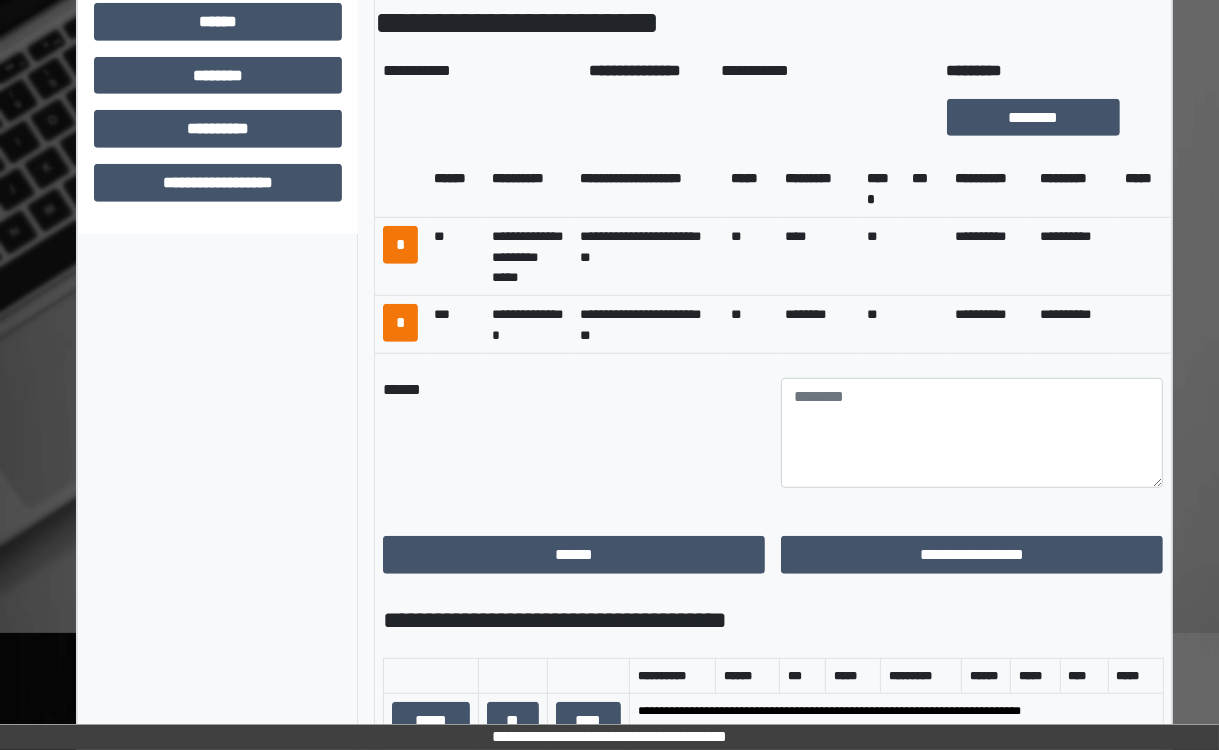 scroll, scrollTop: 878, scrollLeft: 0, axis: vertical 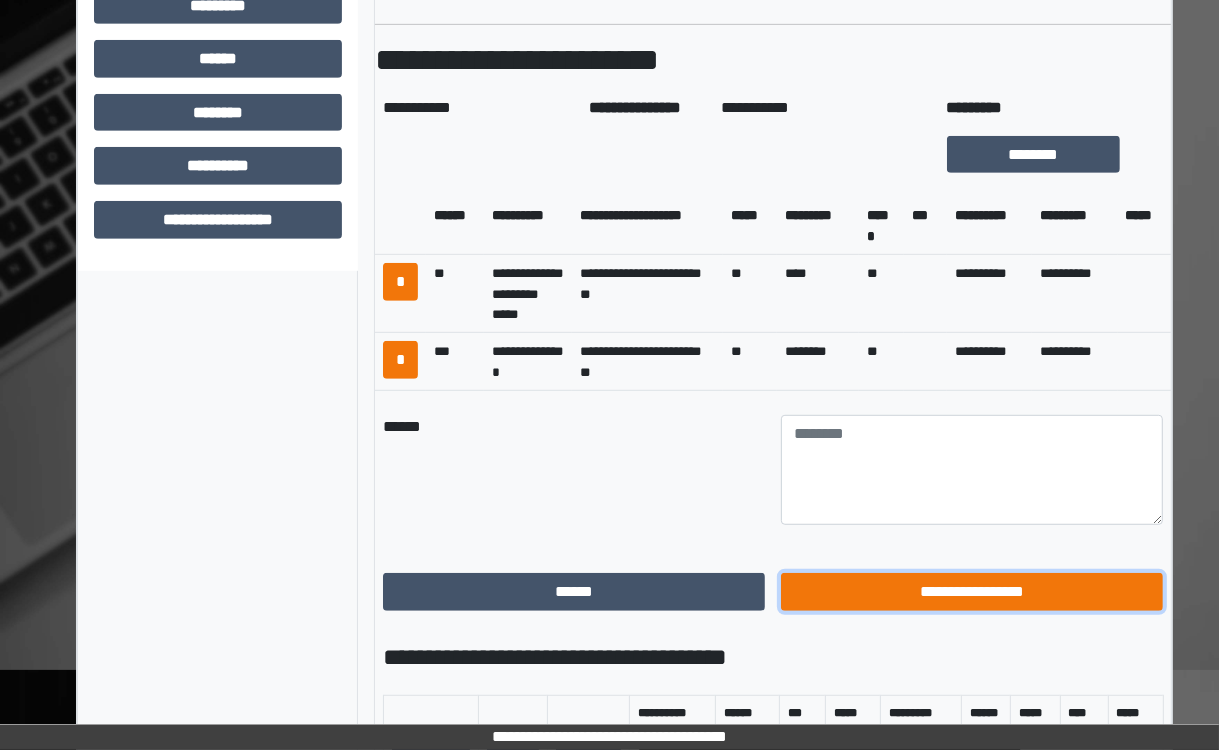 click on "**********" at bounding box center [972, 592] 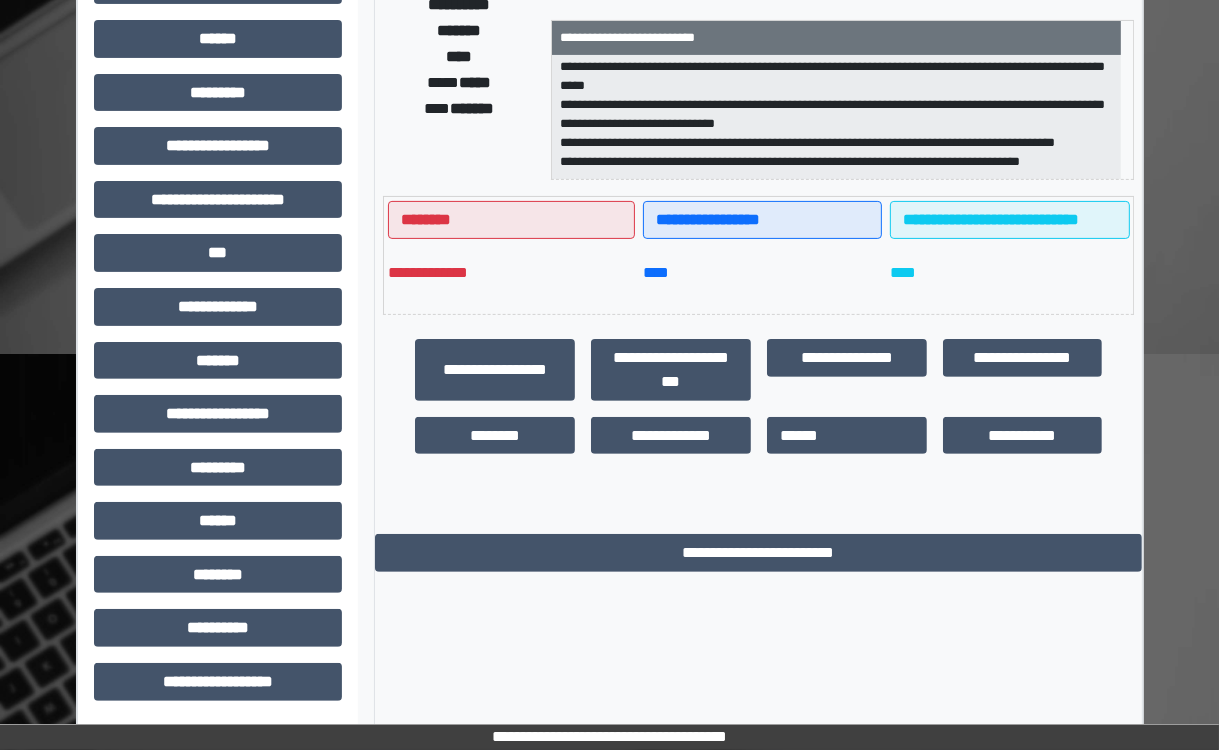 scroll, scrollTop: 416, scrollLeft: 0, axis: vertical 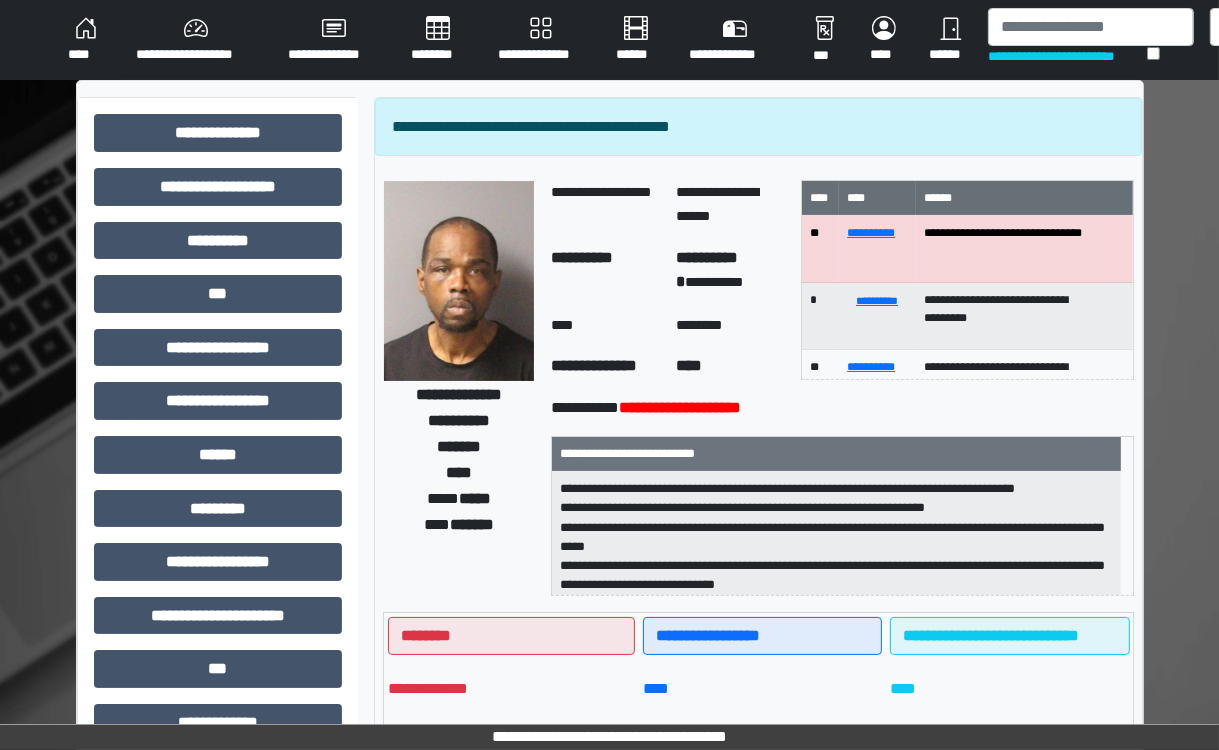 click on "****" at bounding box center (86, 40) 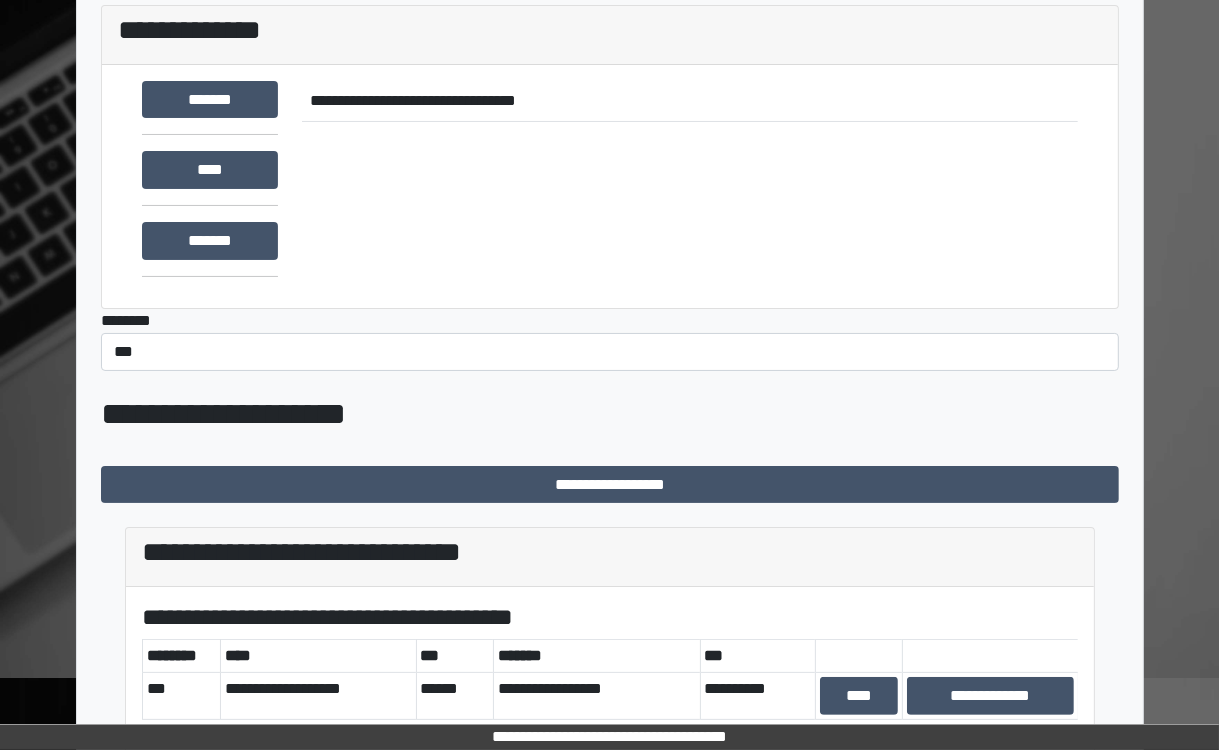 scroll, scrollTop: 277, scrollLeft: 0, axis: vertical 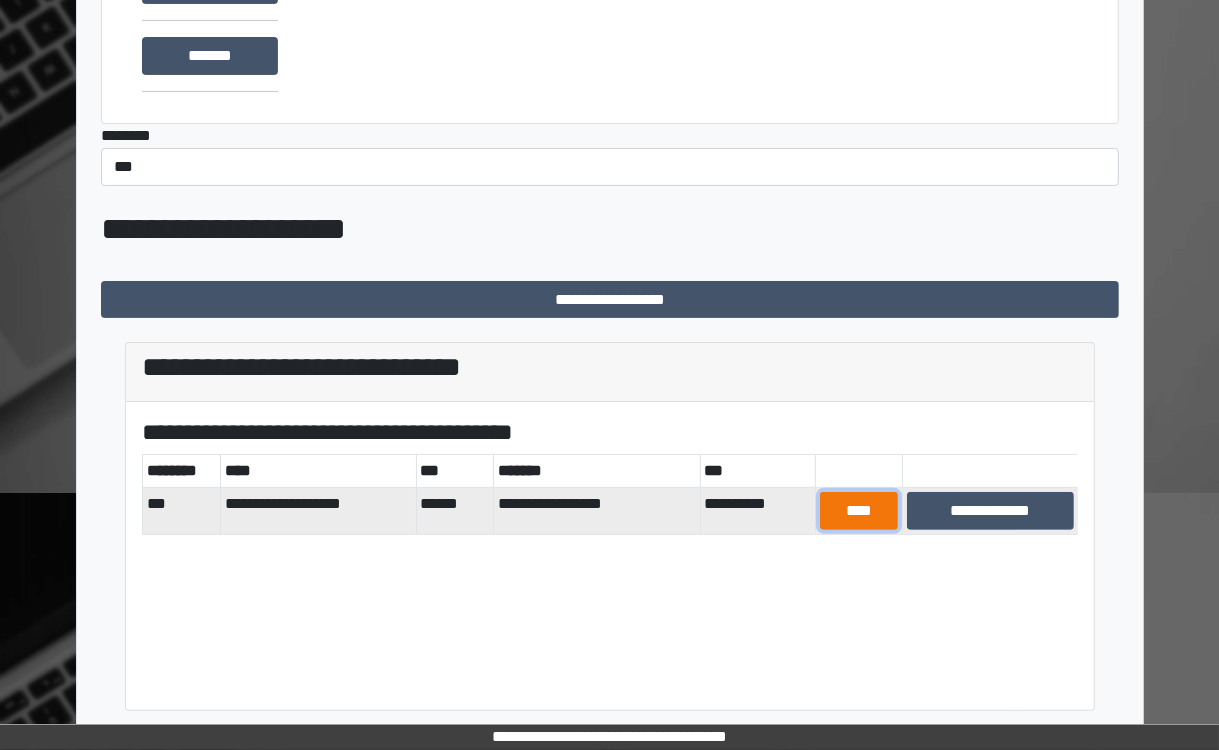 click on "****" at bounding box center [859, 511] 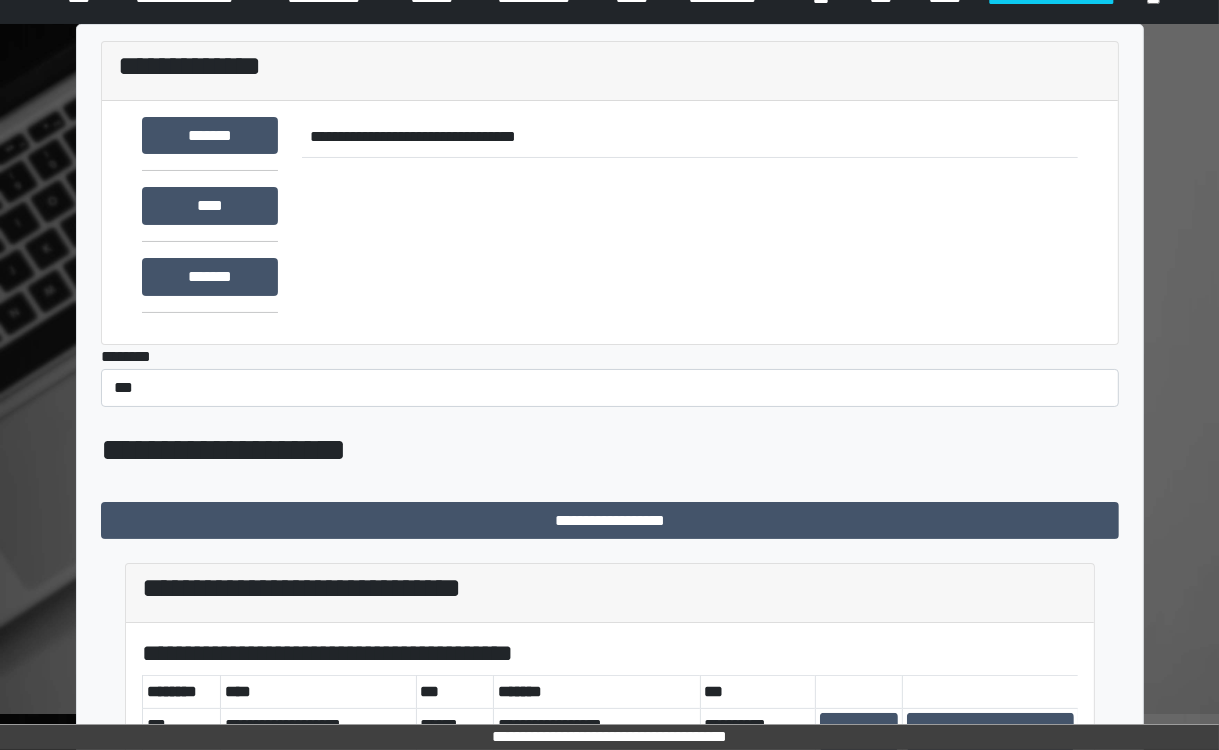 scroll, scrollTop: 0, scrollLeft: 0, axis: both 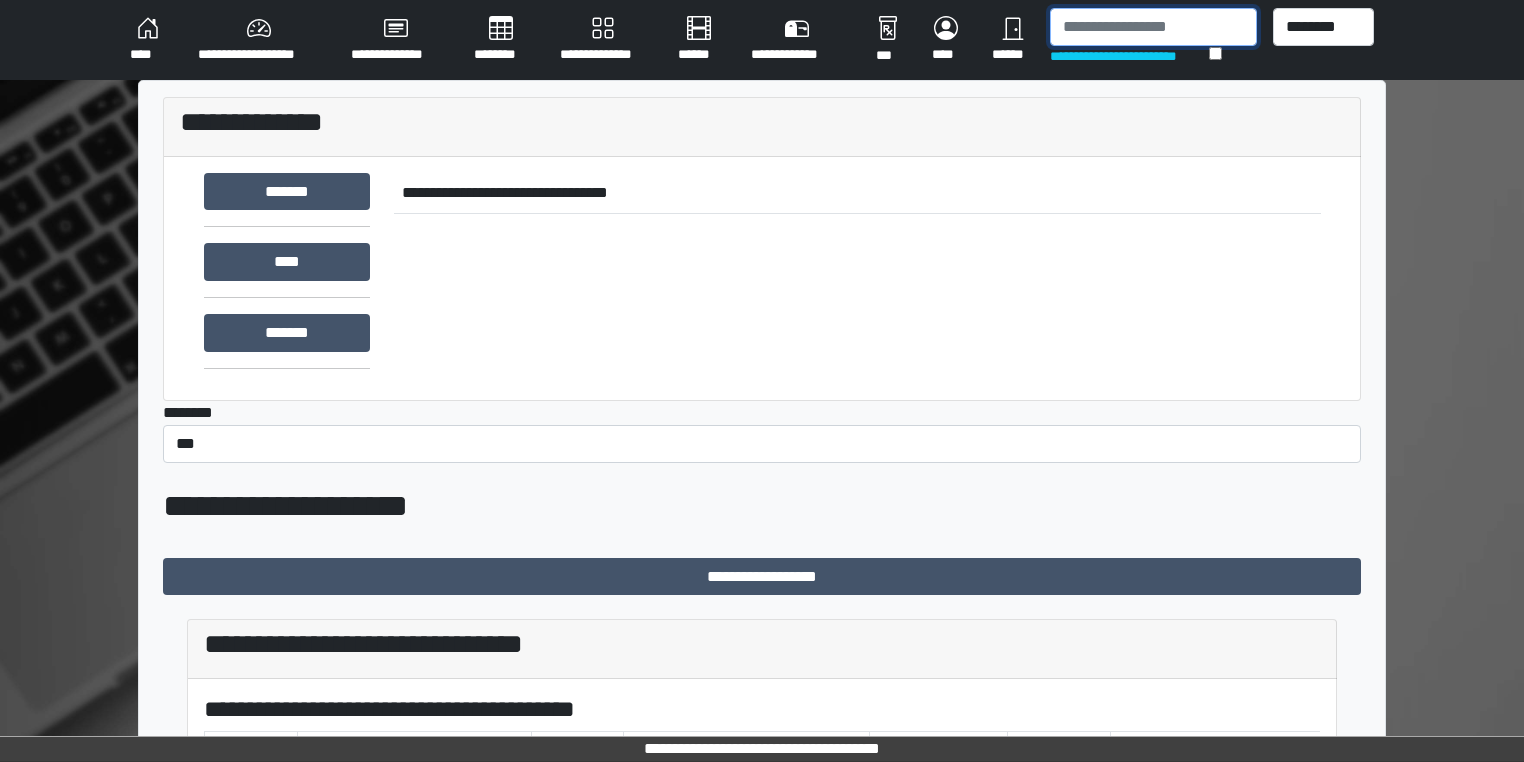 click at bounding box center [1153, 27] 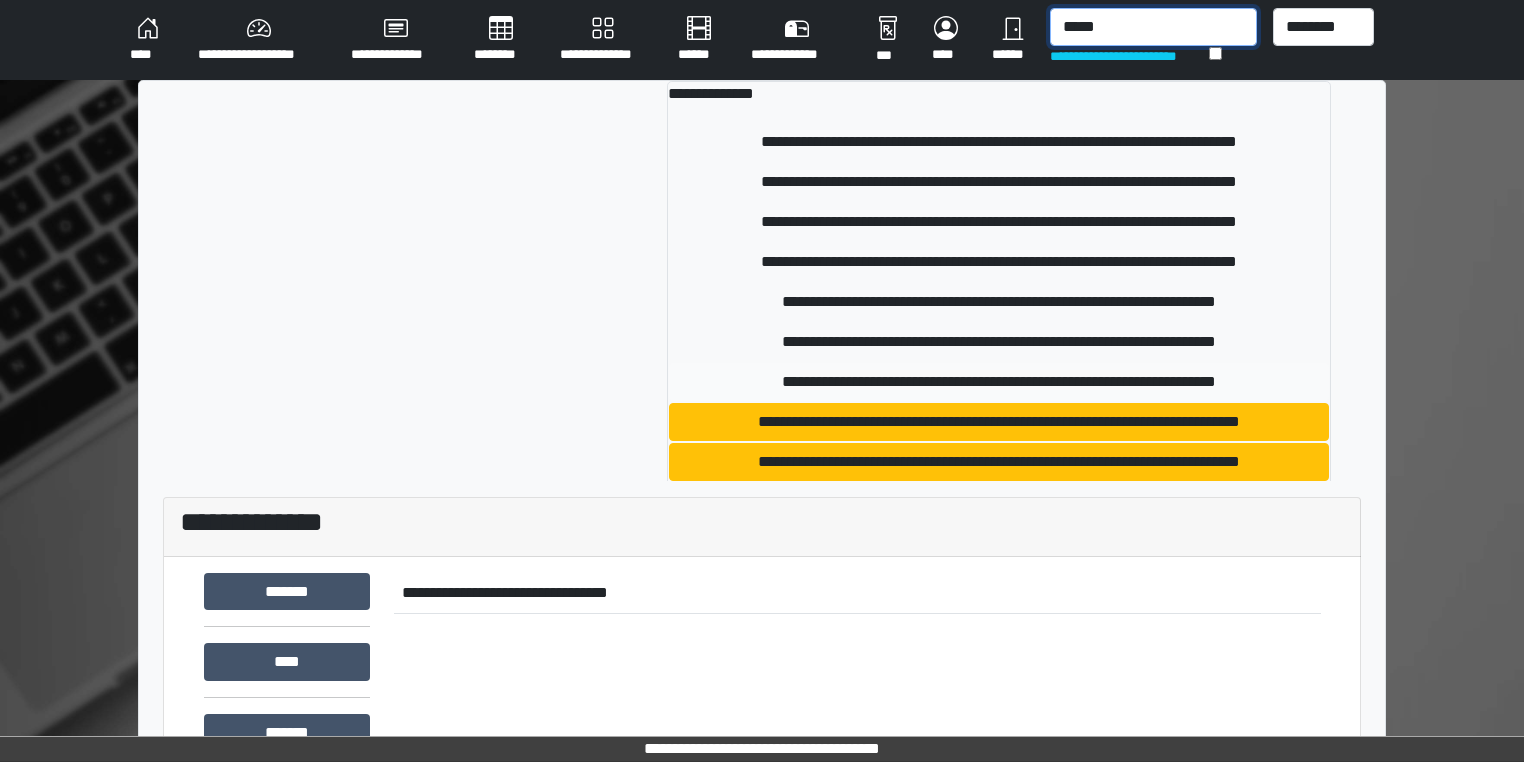 type on "*****" 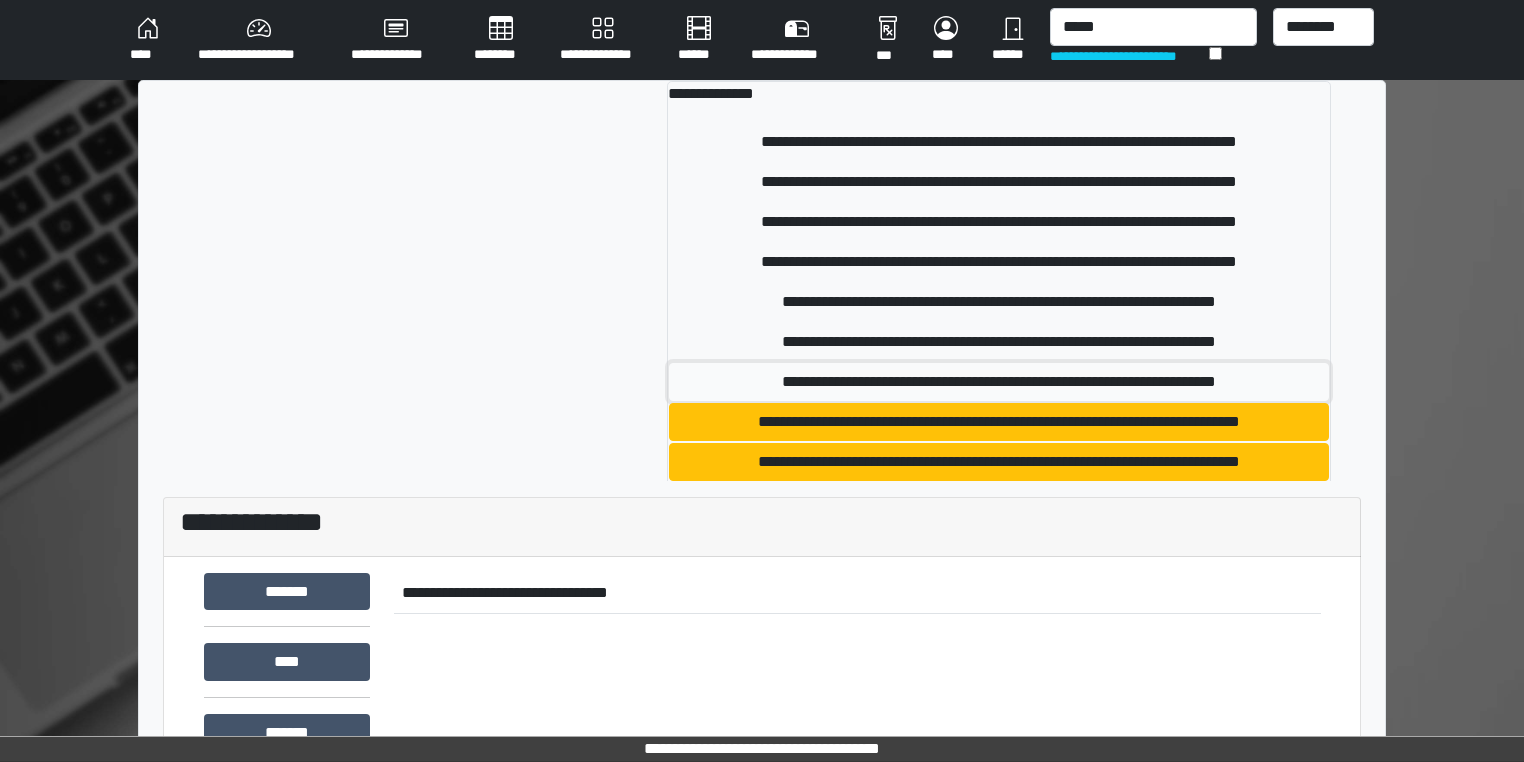 click on "**********" at bounding box center [999, 382] 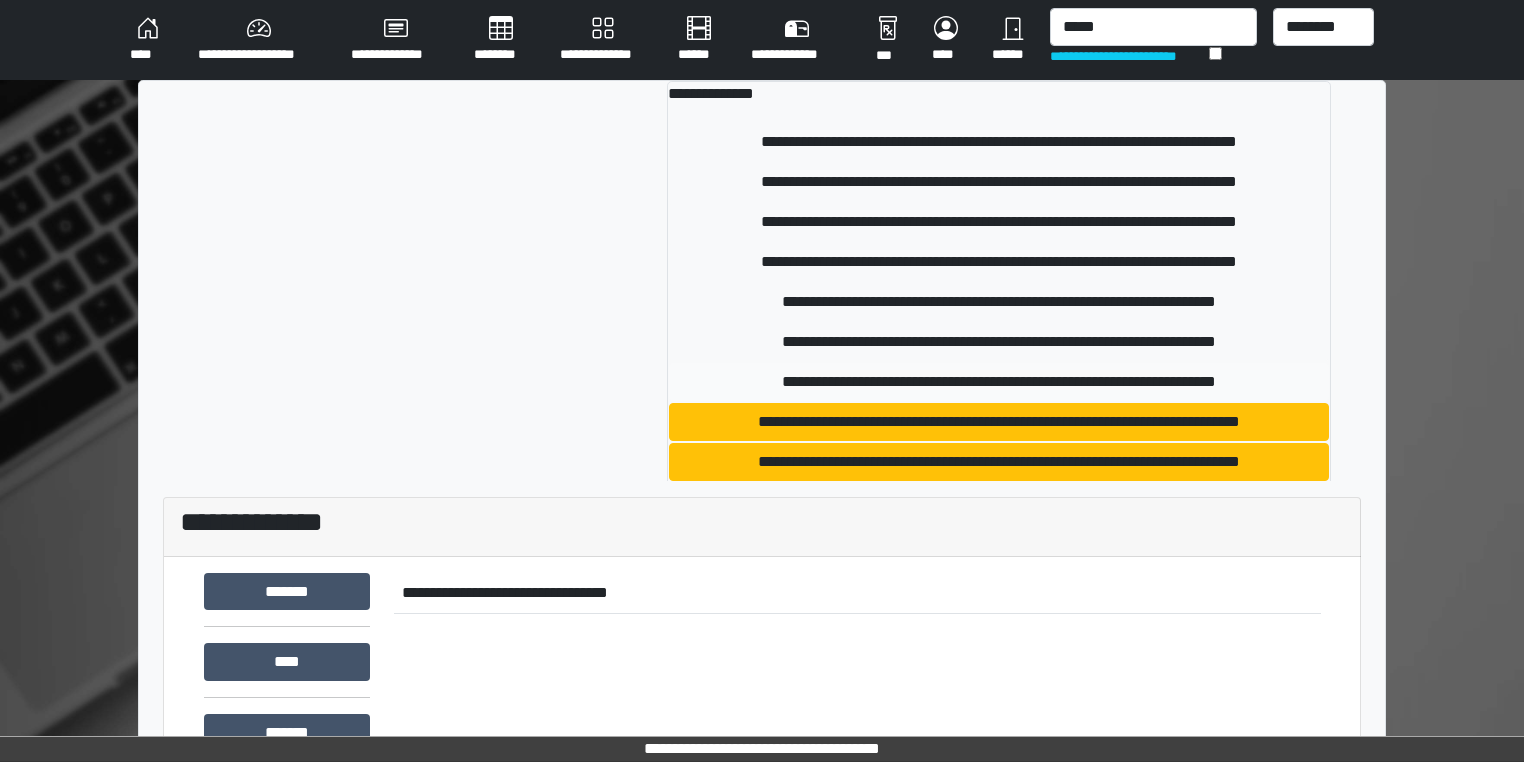 type 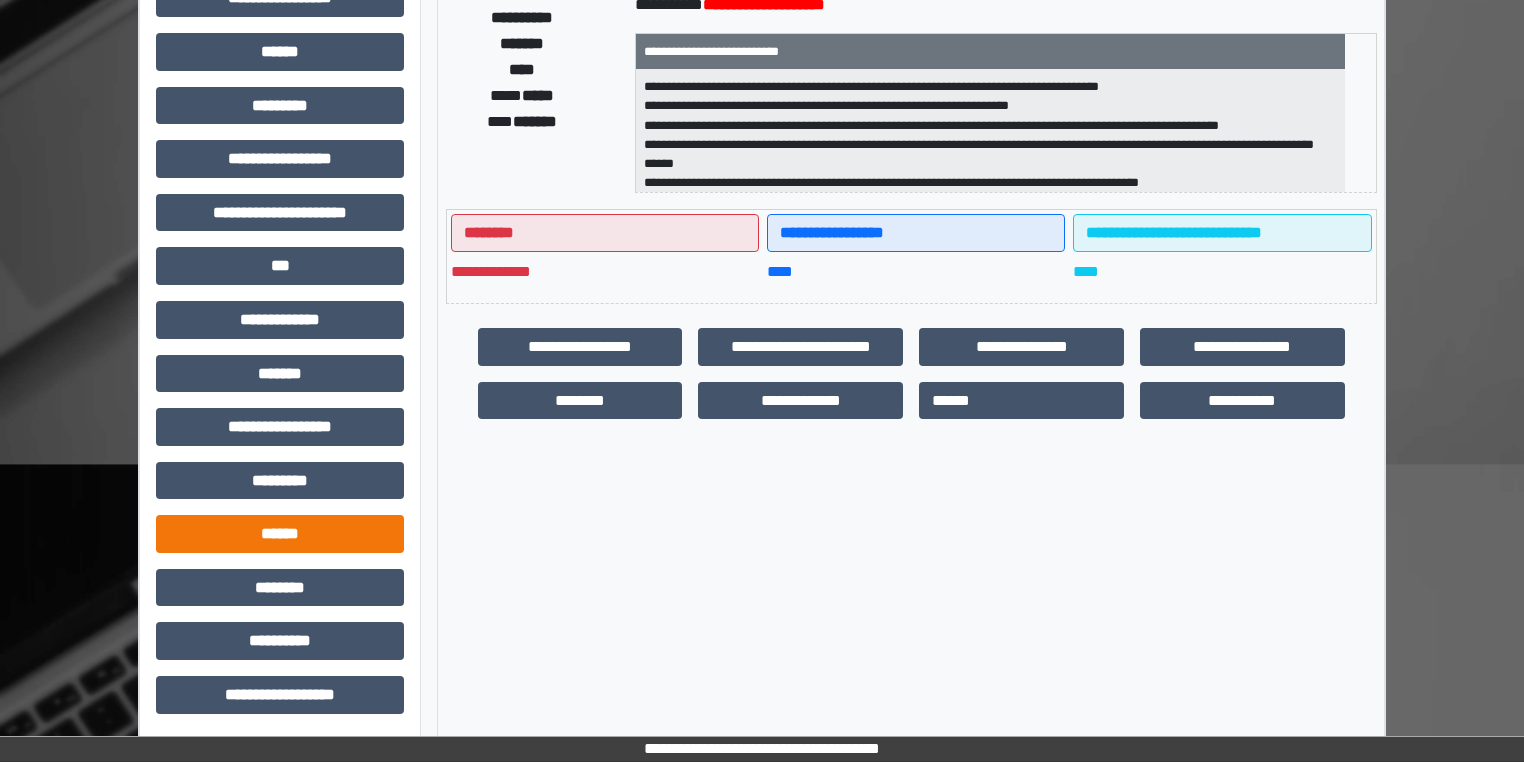scroll, scrollTop: 404, scrollLeft: 0, axis: vertical 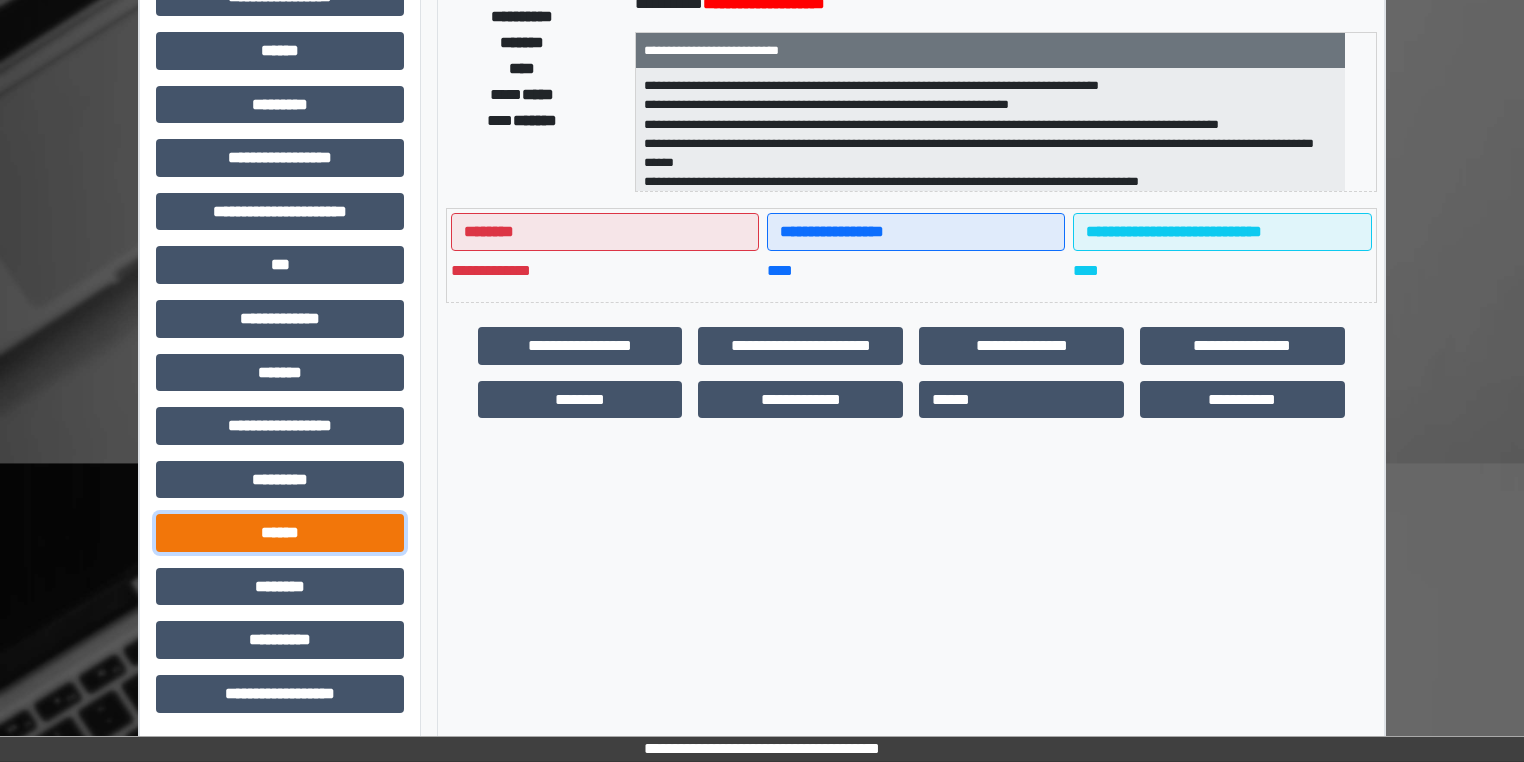 drag, startPoint x: 344, startPoint y: 539, endPoint x: 363, endPoint y: 543, distance: 19.416489 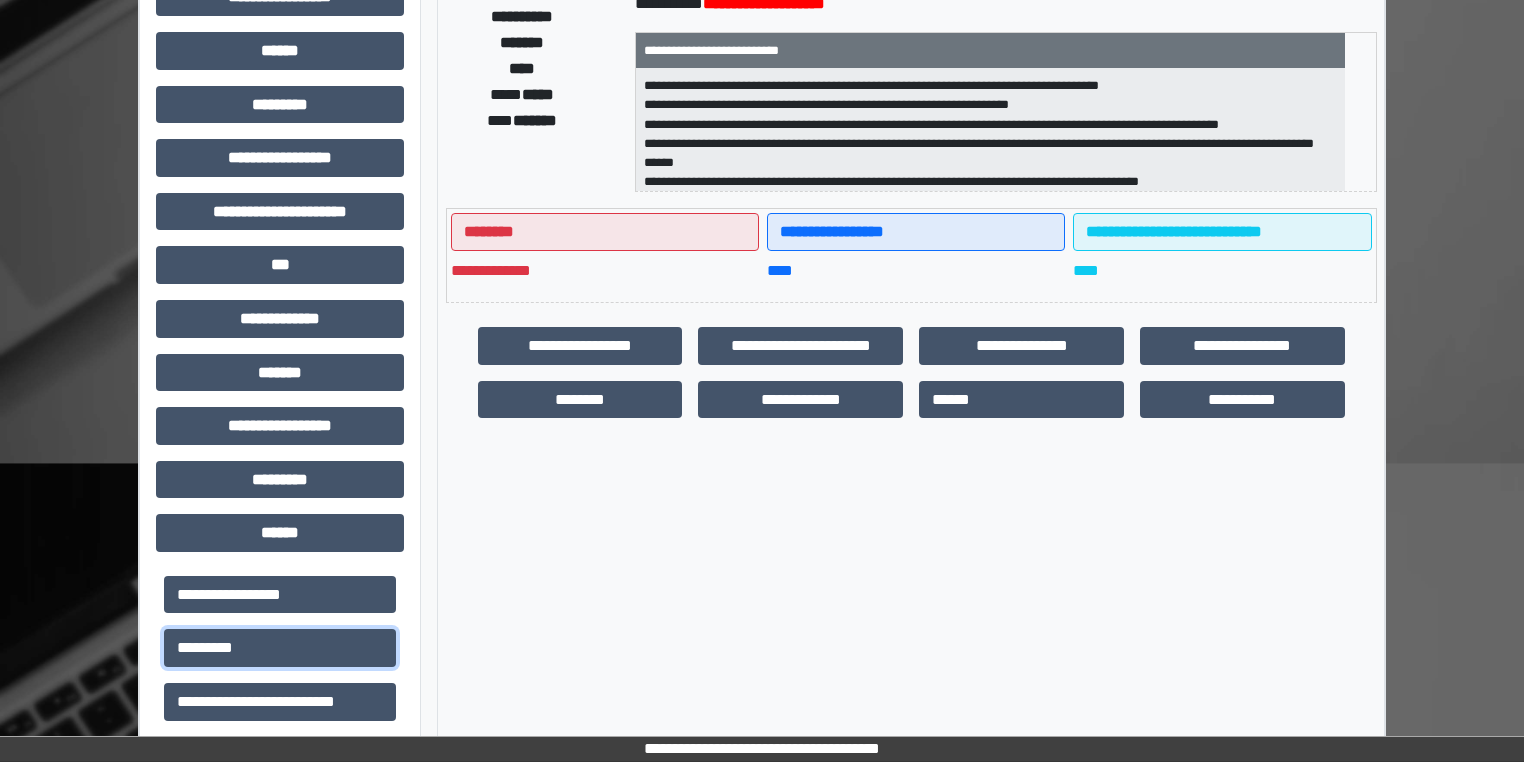 drag, startPoint x: 332, startPoint y: 647, endPoint x: 412, endPoint y: 656, distance: 80.50466 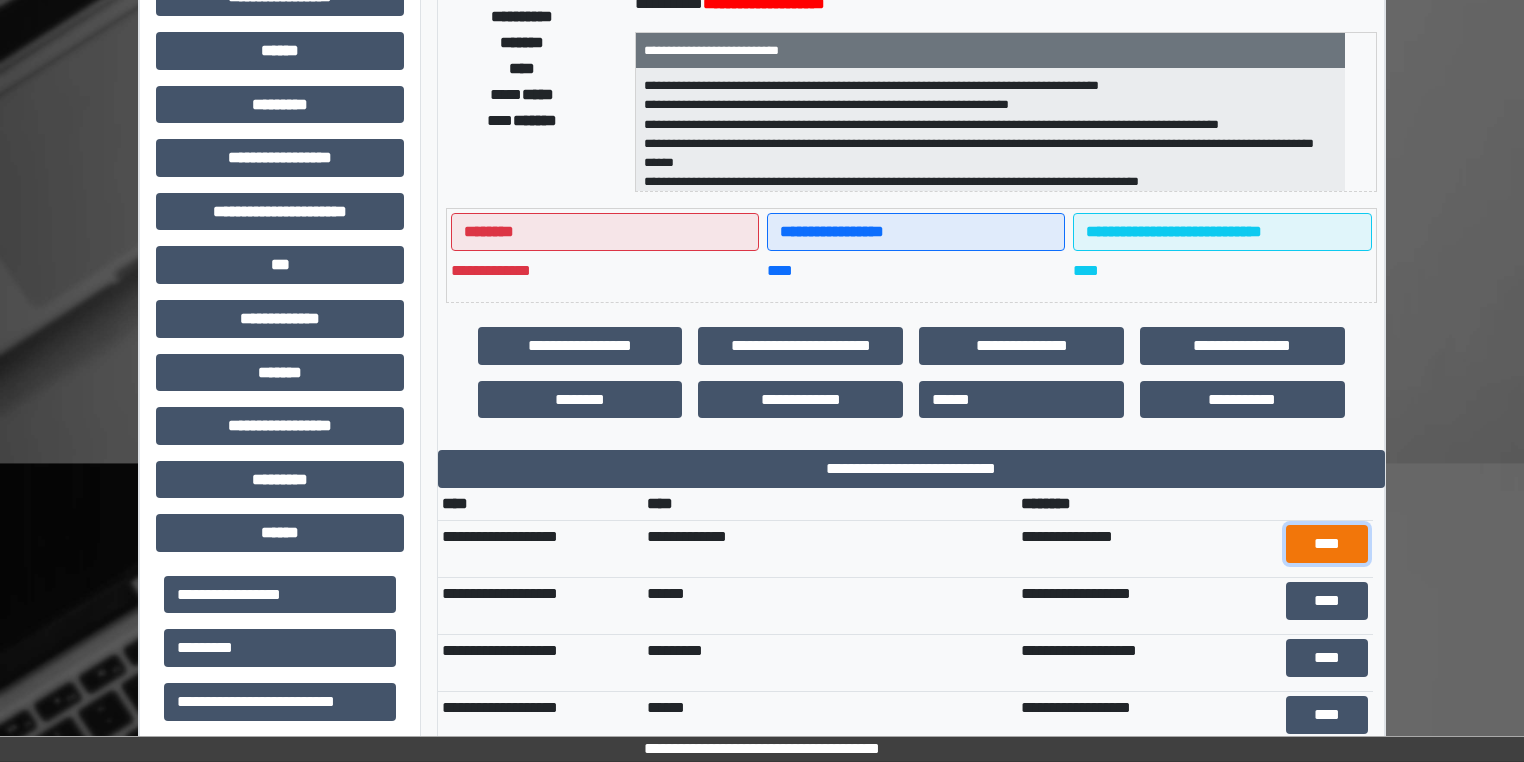 click on "****" at bounding box center (1327, 544) 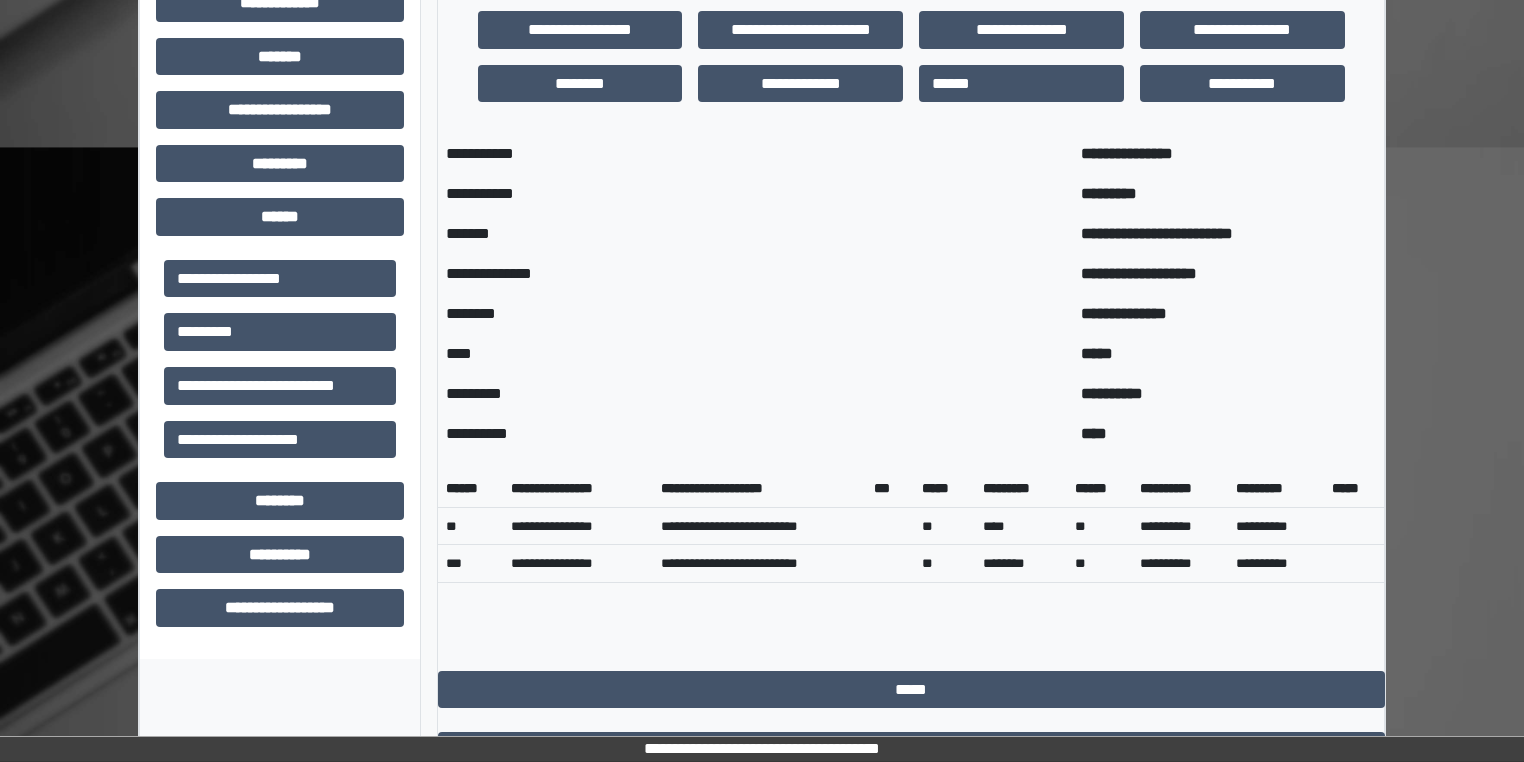 scroll, scrollTop: 792, scrollLeft: 0, axis: vertical 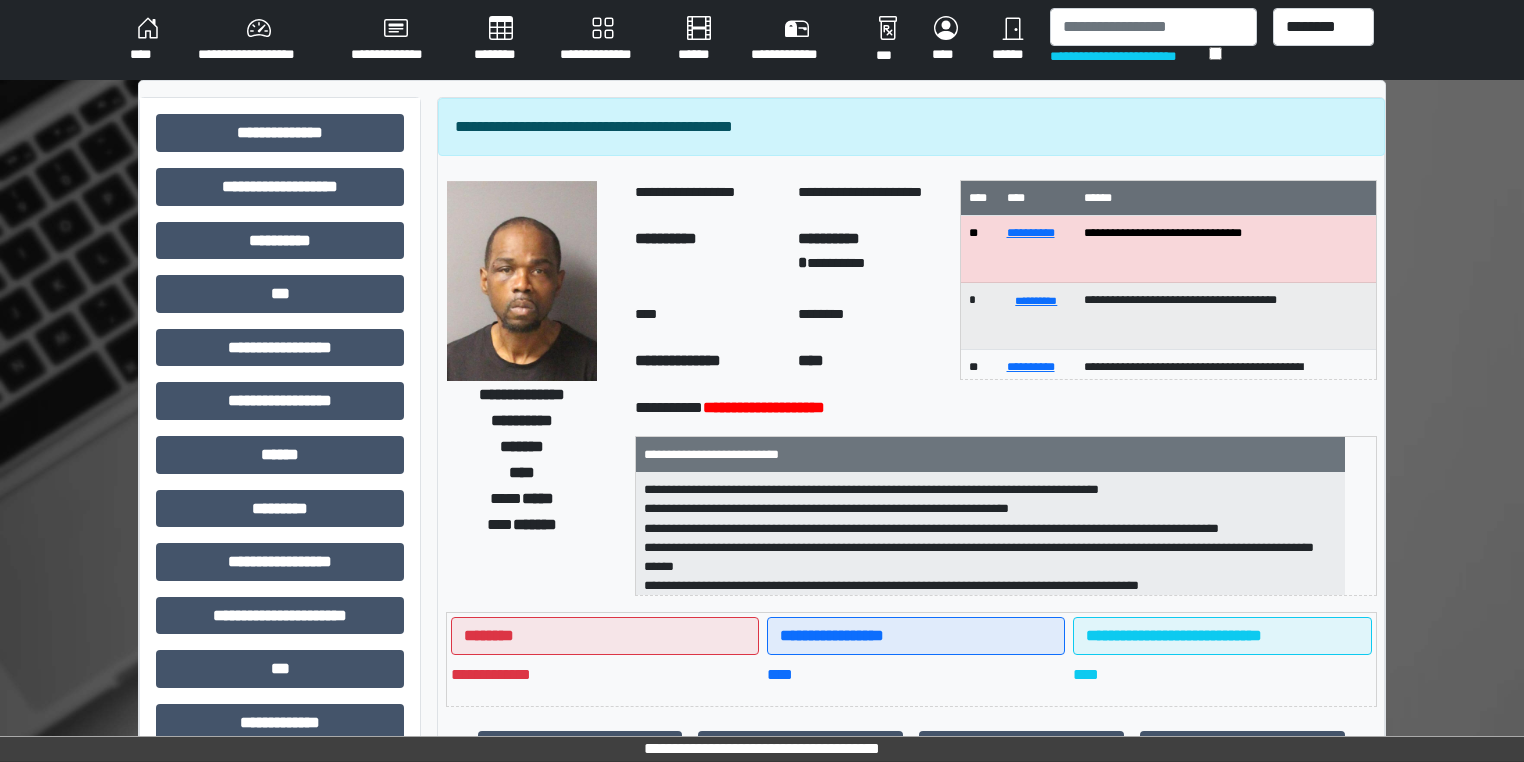 click on "****" at bounding box center [148, 40] 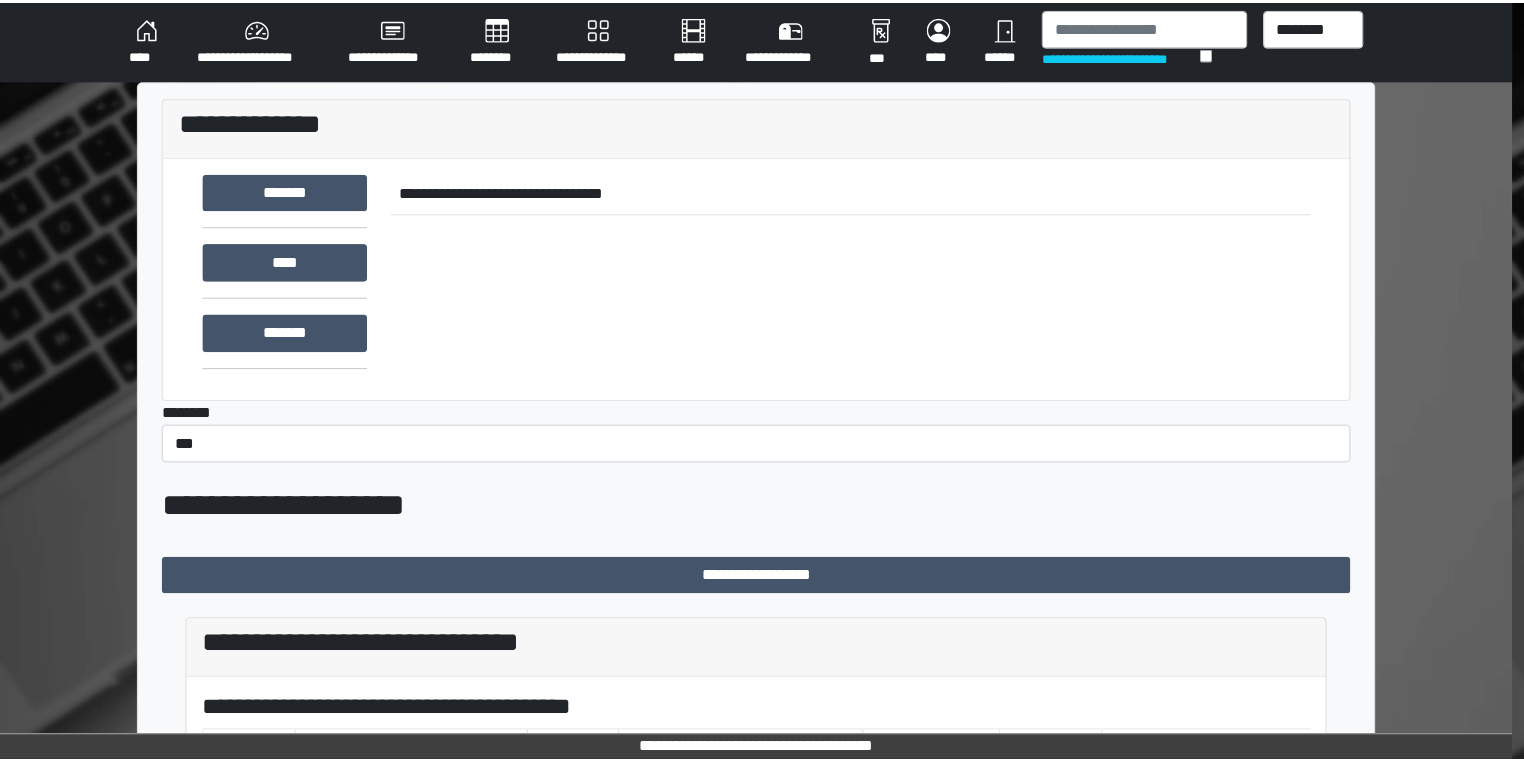 scroll, scrollTop: 0, scrollLeft: 0, axis: both 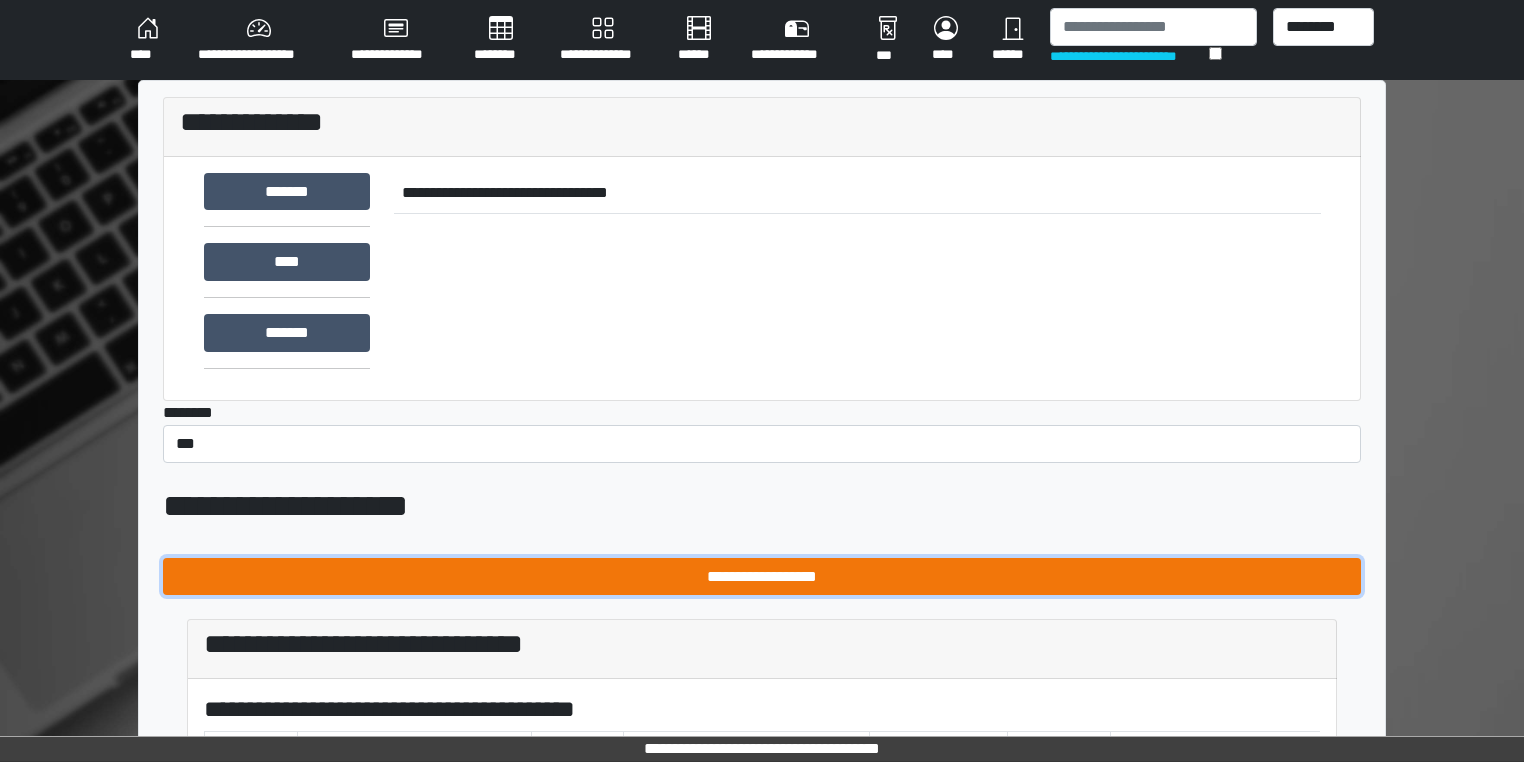 click on "**********" at bounding box center [762, 577] 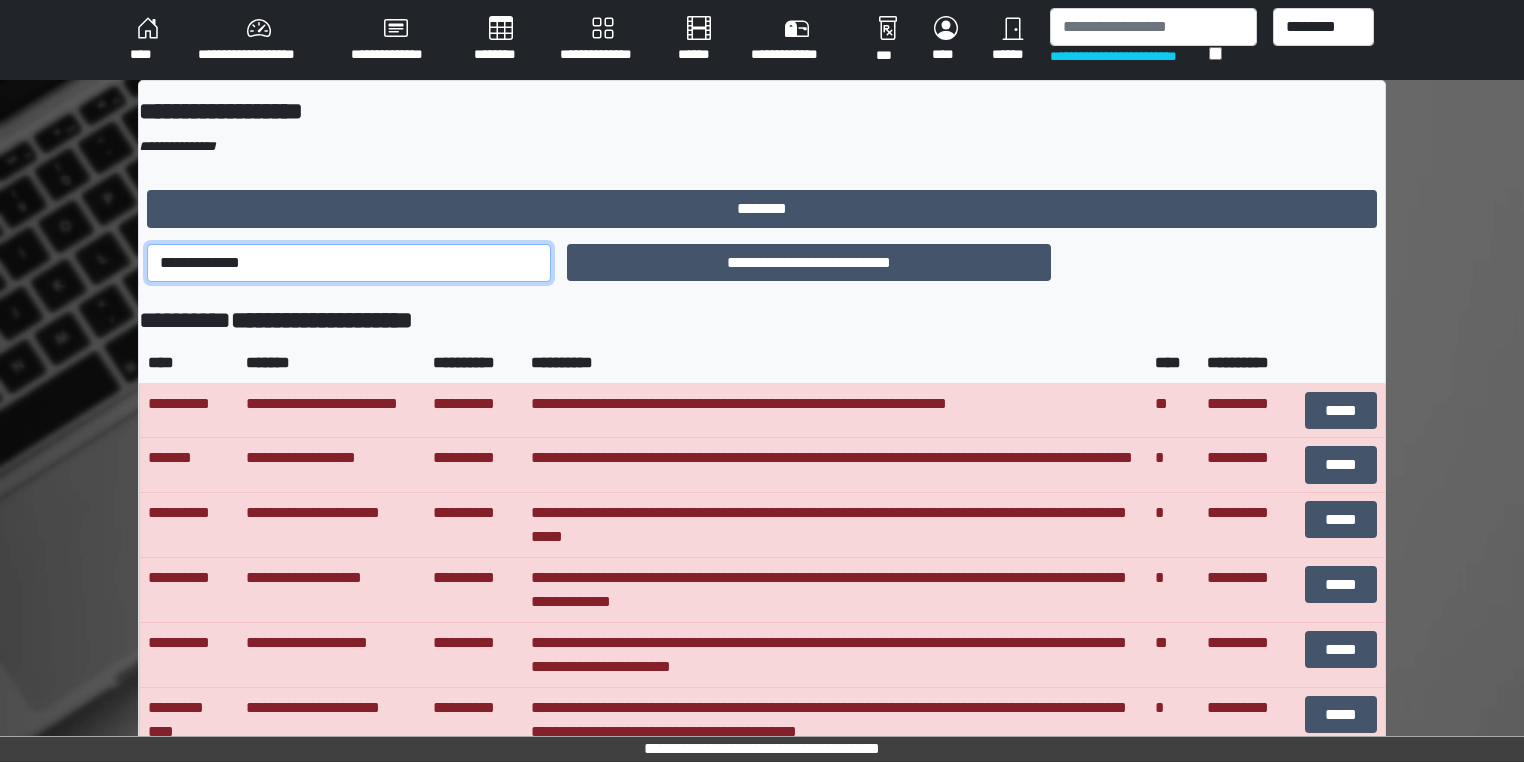 click on "**********" at bounding box center (349, 263) 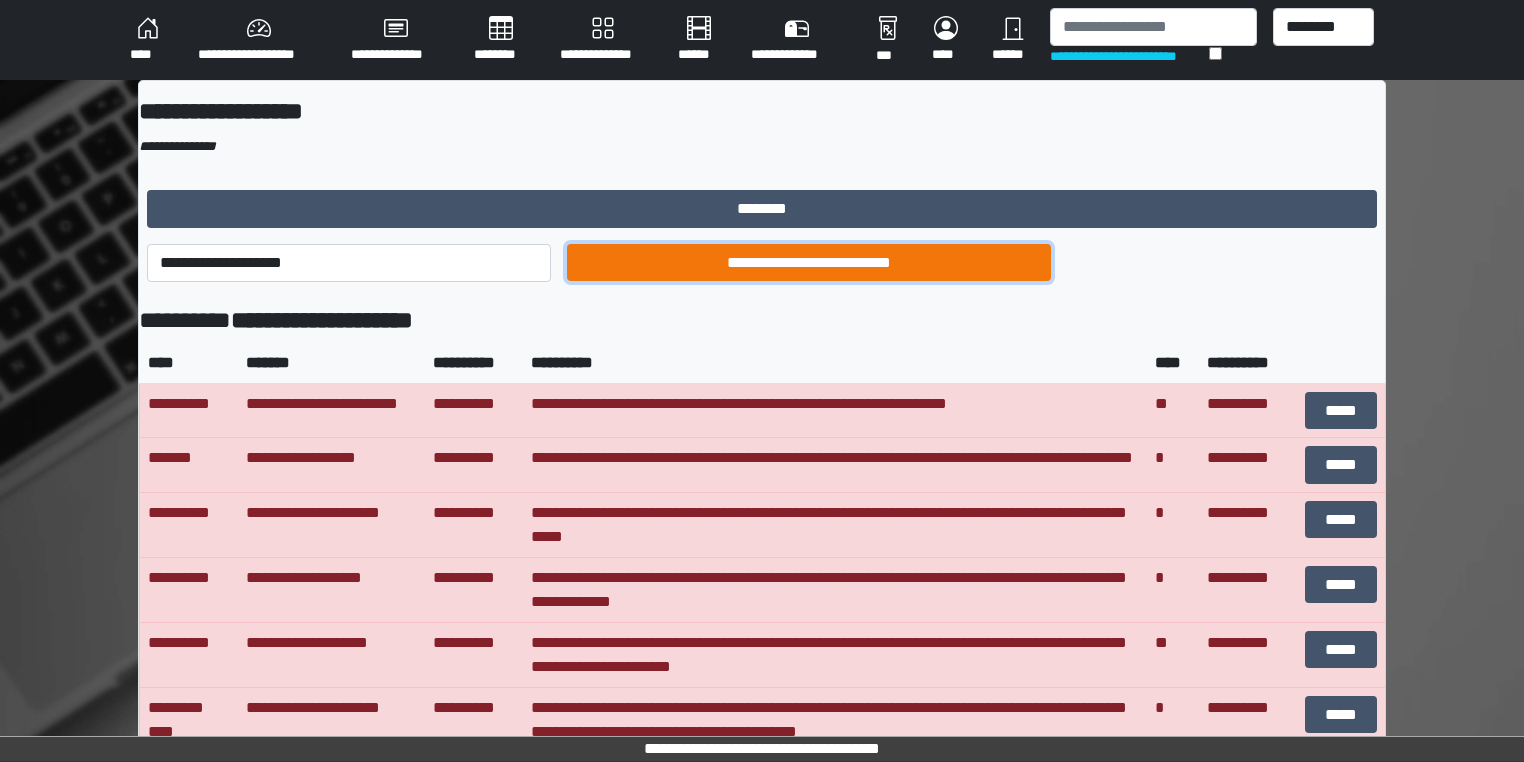 click on "**********" at bounding box center [808, 263] 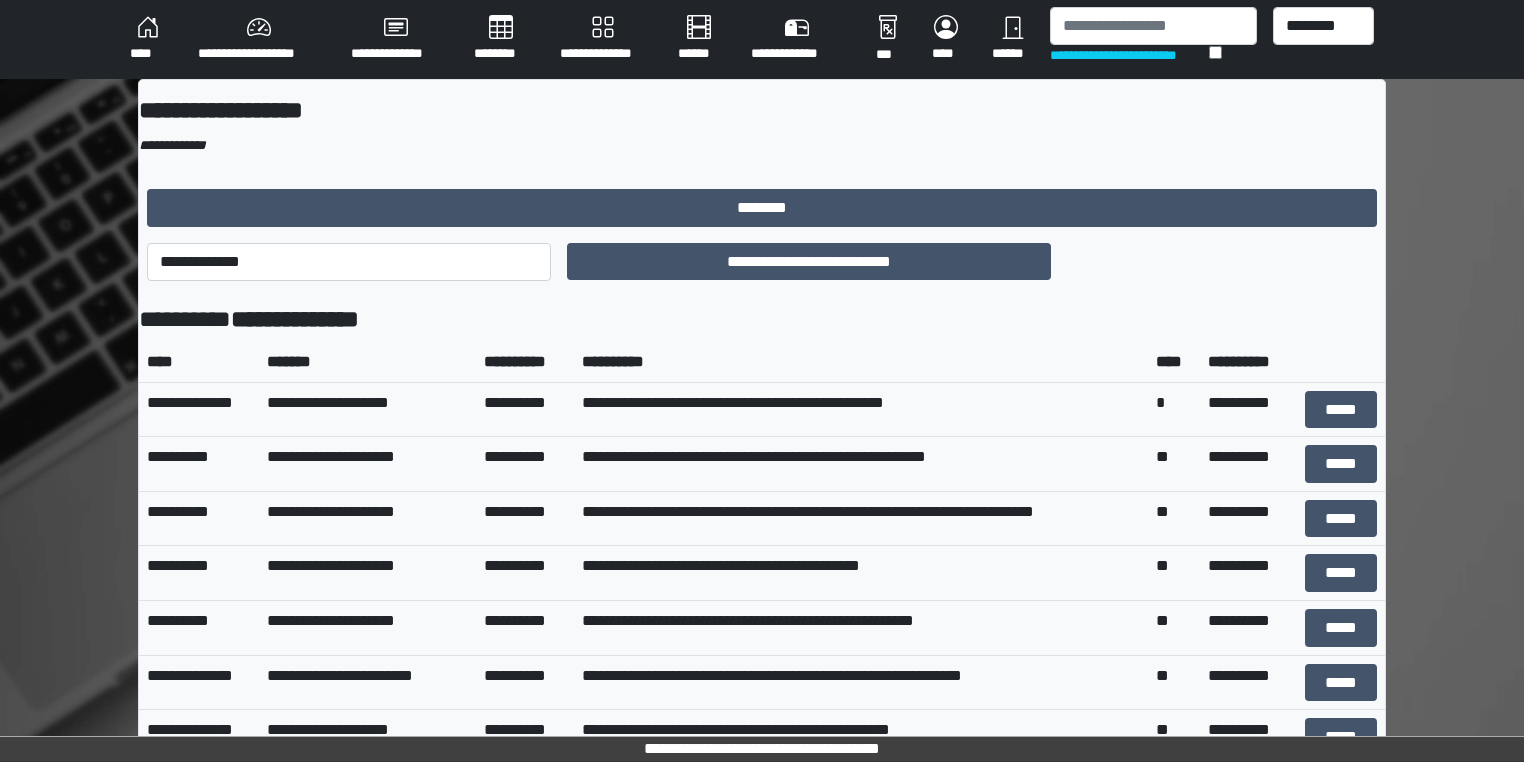 scroll, scrollTop: 0, scrollLeft: 0, axis: both 